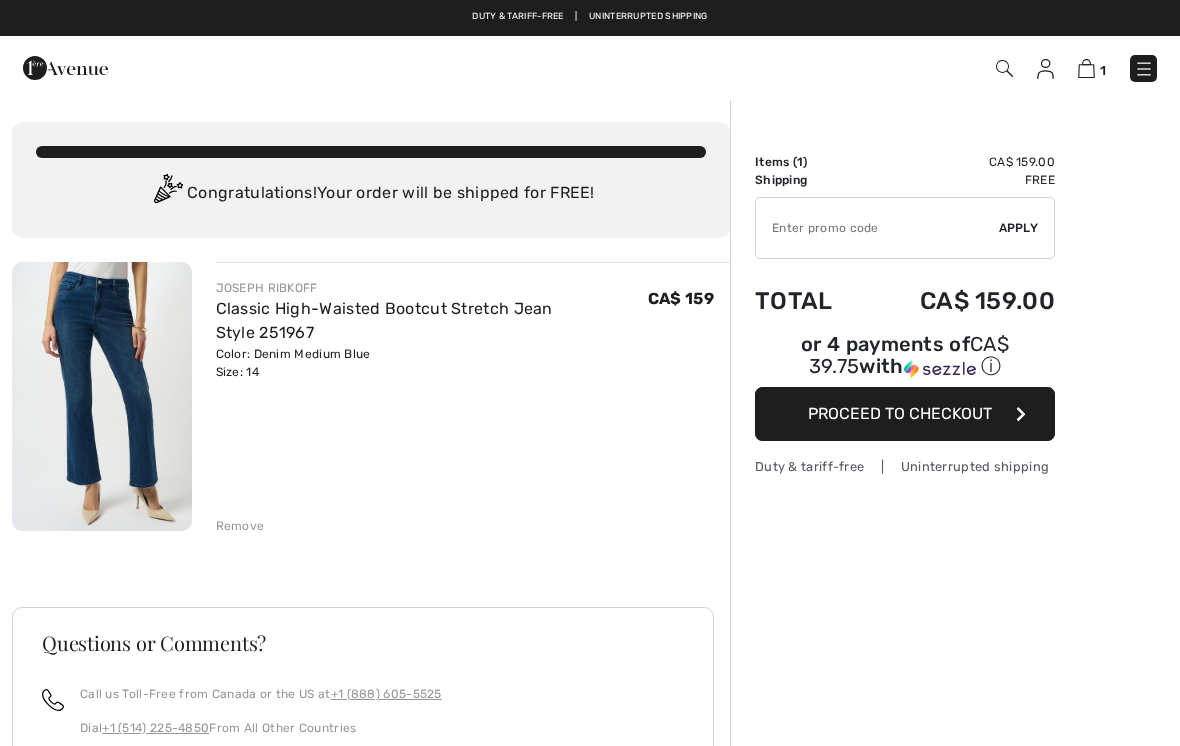 scroll, scrollTop: 0, scrollLeft: 0, axis: both 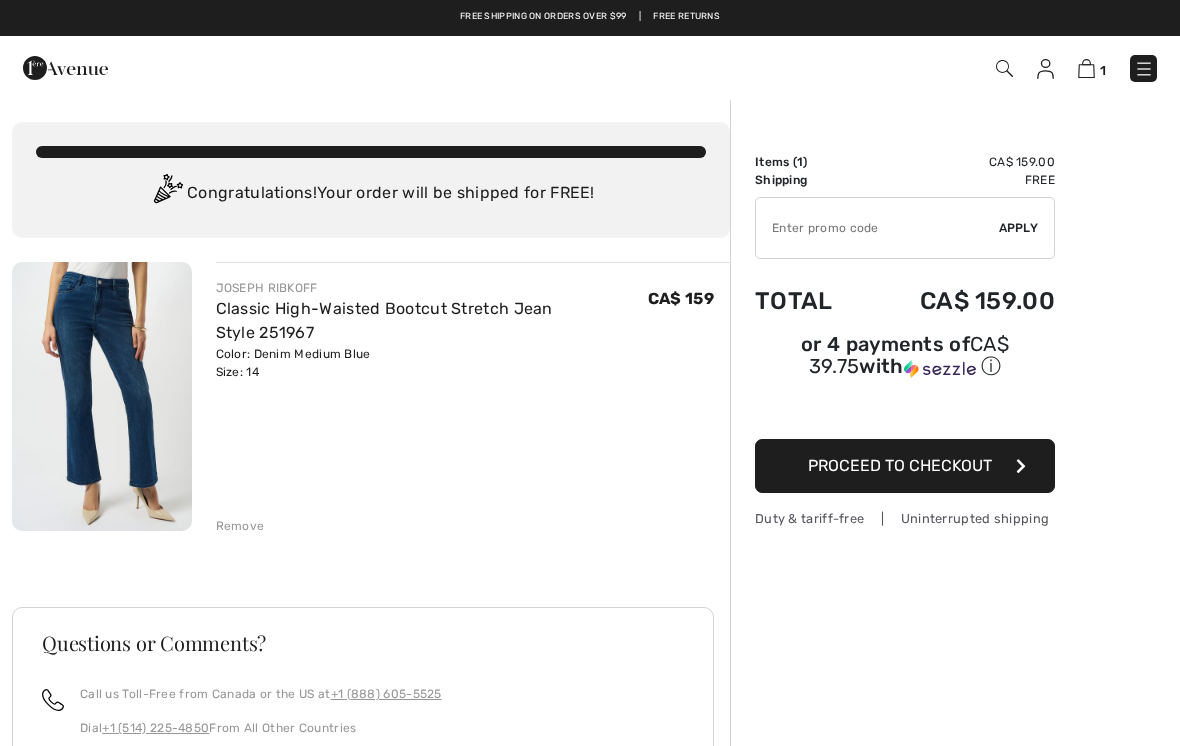 click on "Remove" at bounding box center (240, 526) 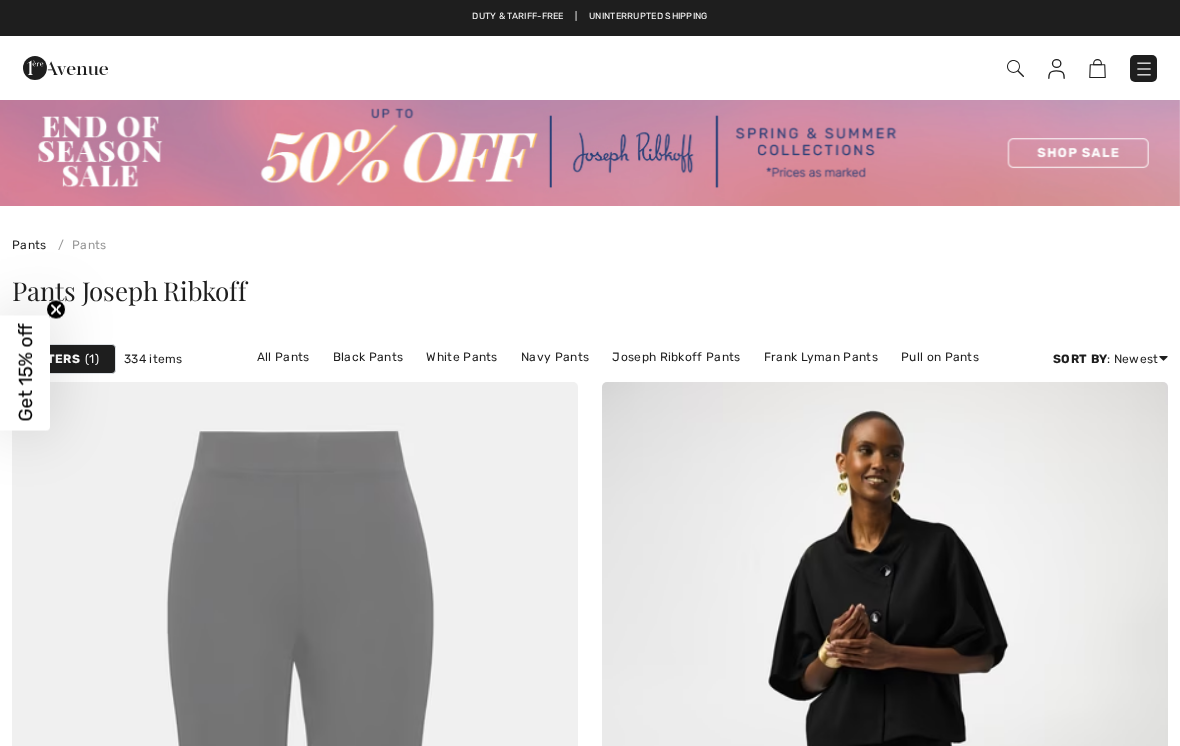 scroll, scrollTop: 8504, scrollLeft: 0, axis: vertical 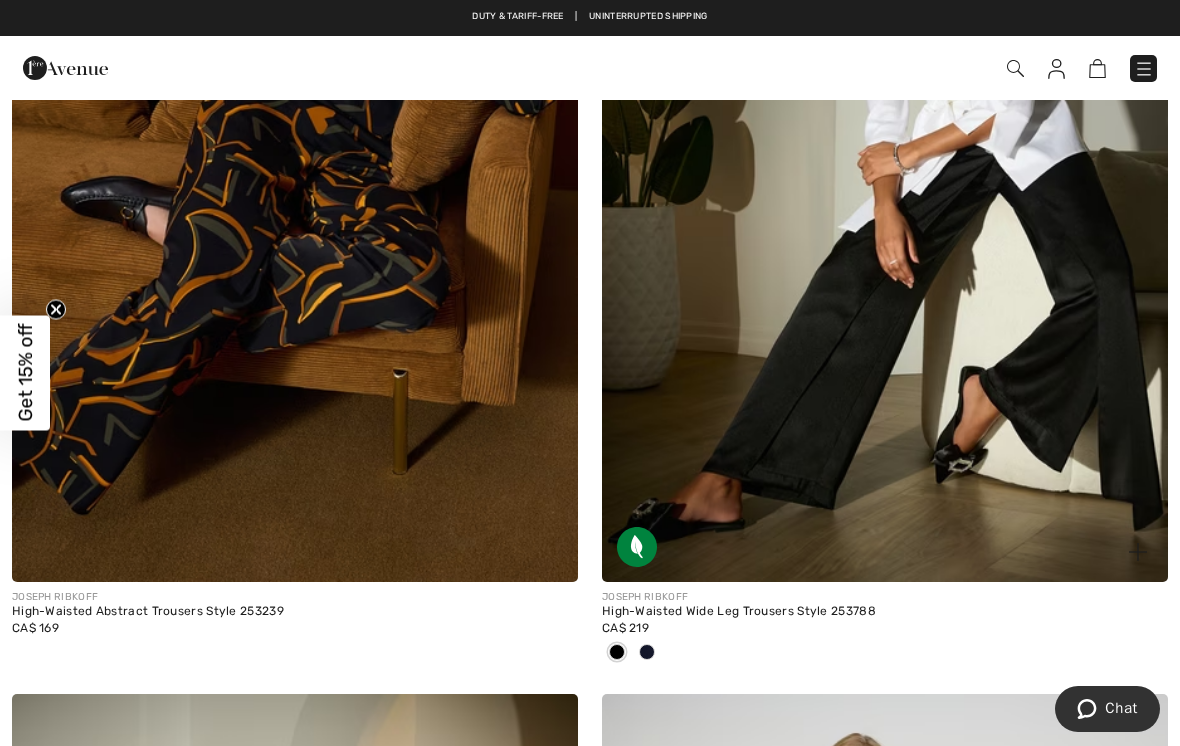 click at bounding box center (885, 157) 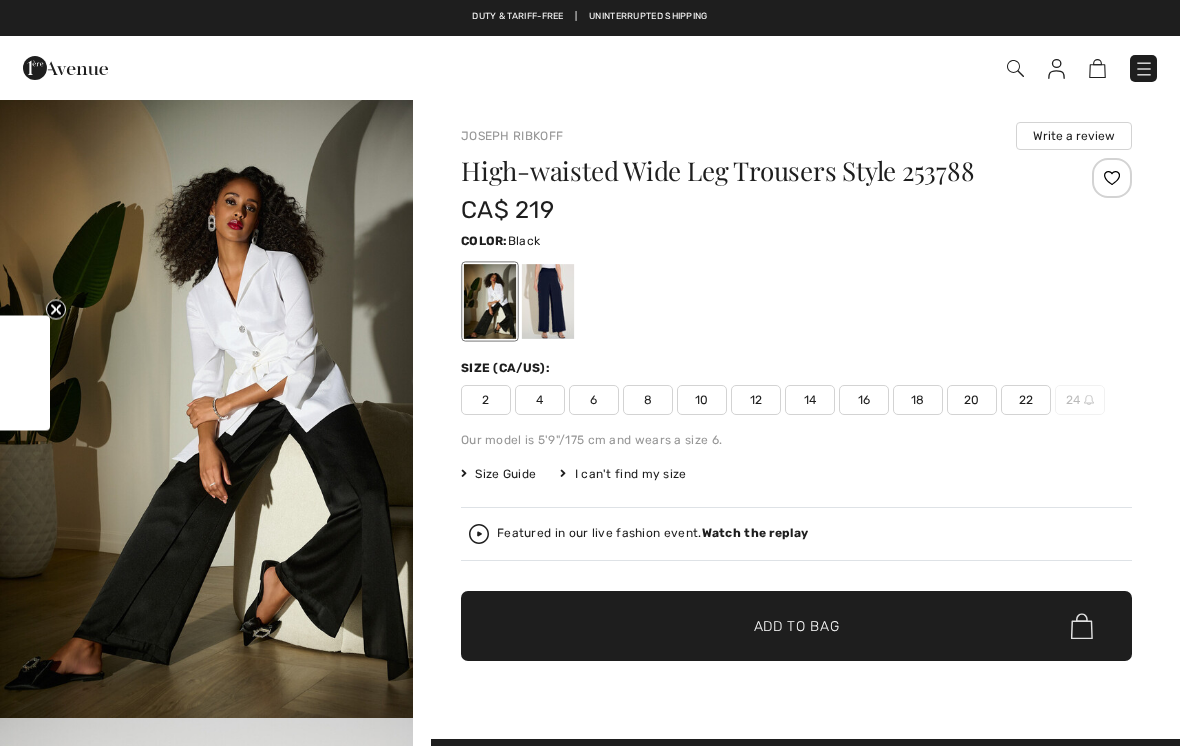 scroll, scrollTop: 0, scrollLeft: 0, axis: both 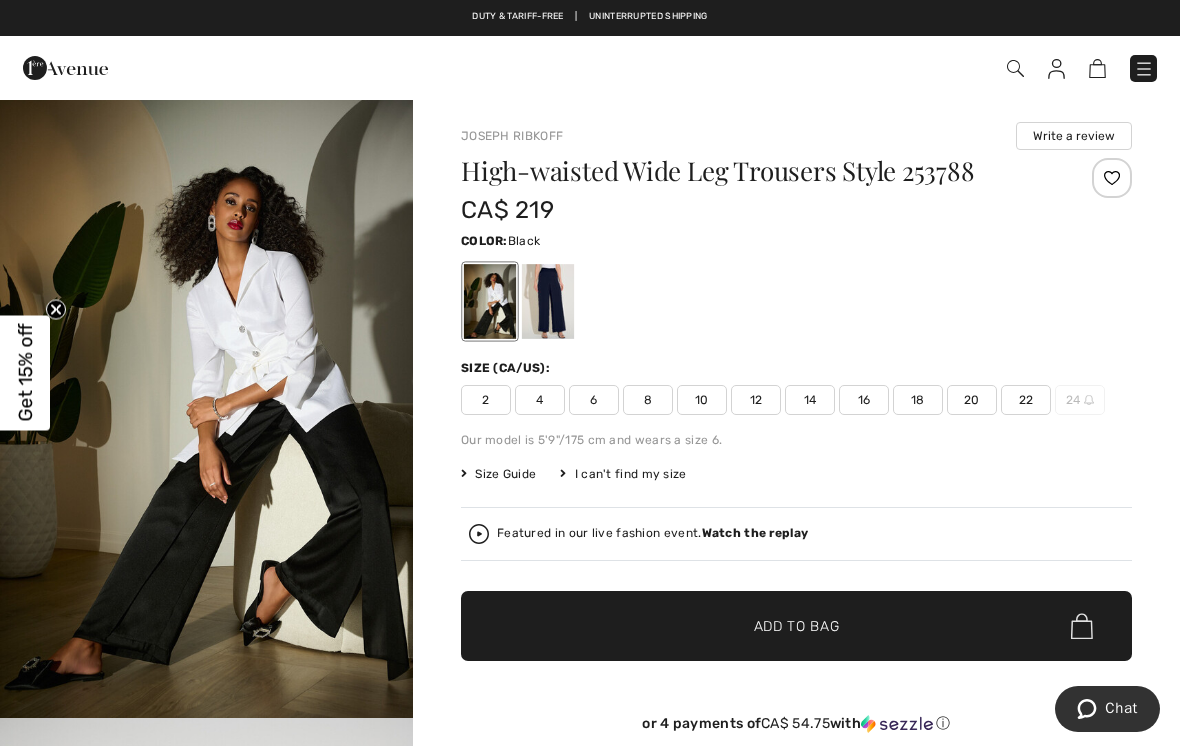 click at bounding box center (548, 301) 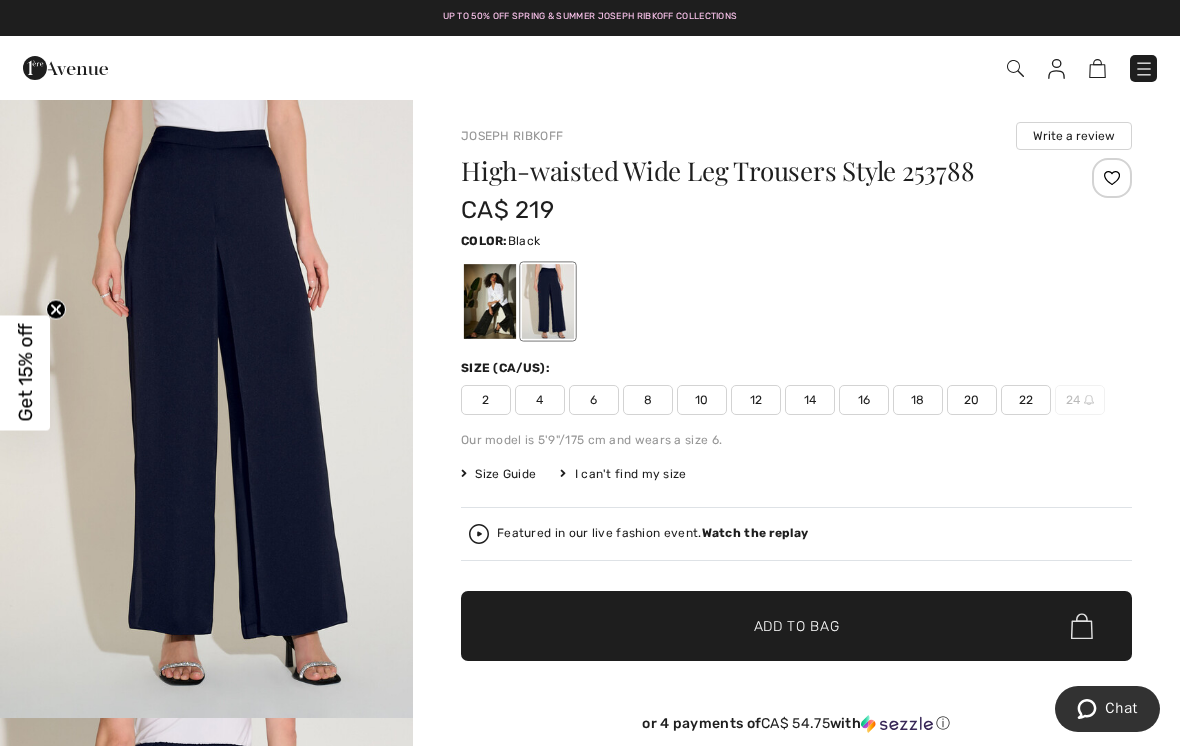 click at bounding box center [490, 301] 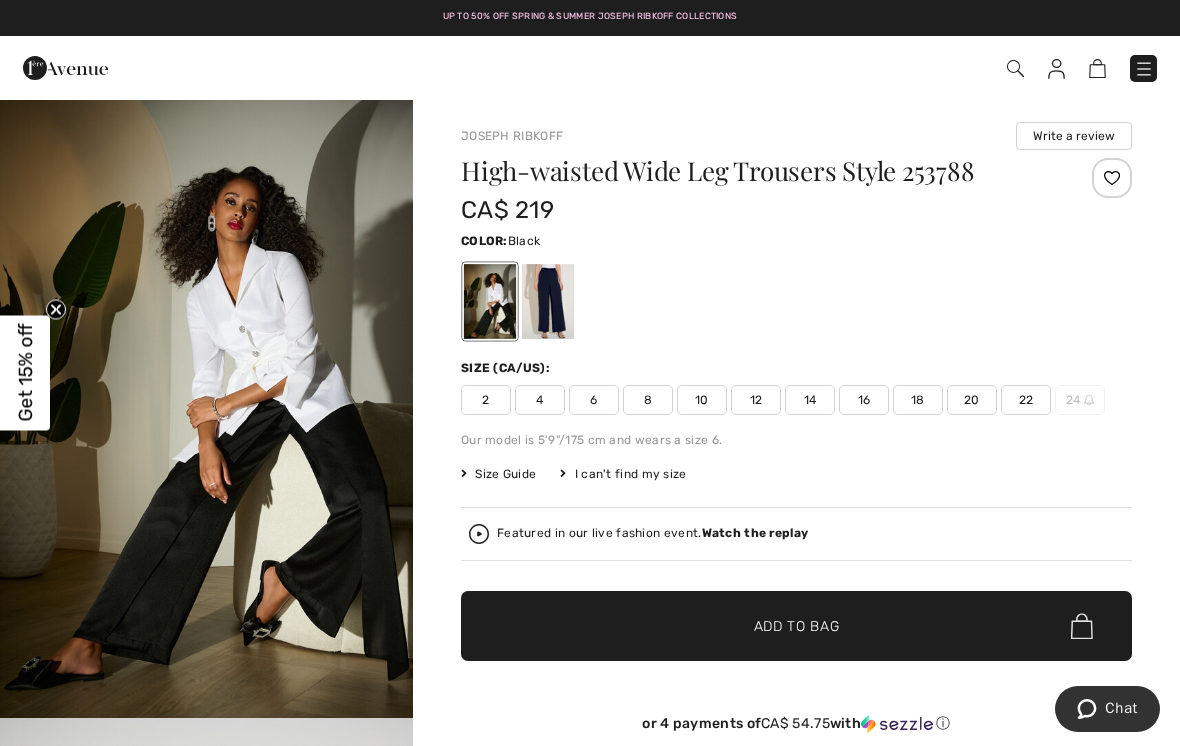 click on "14" at bounding box center (810, 400) 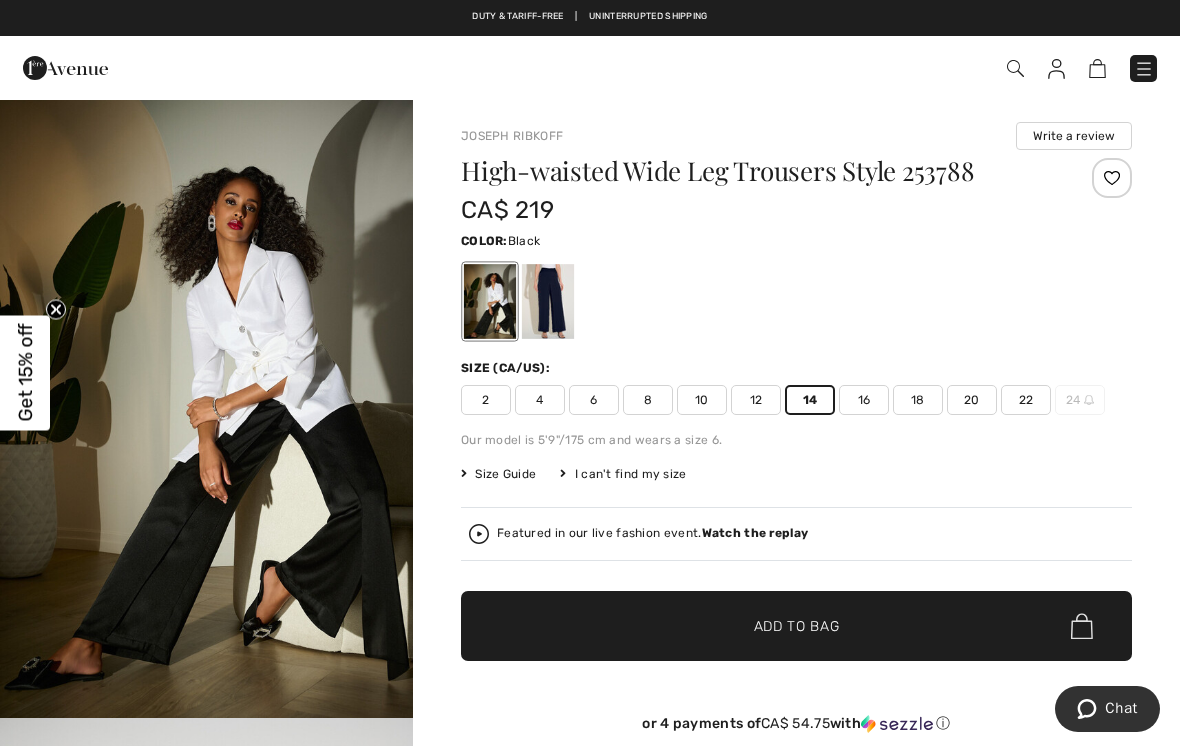 click on "Add to Bag" at bounding box center [797, 626] 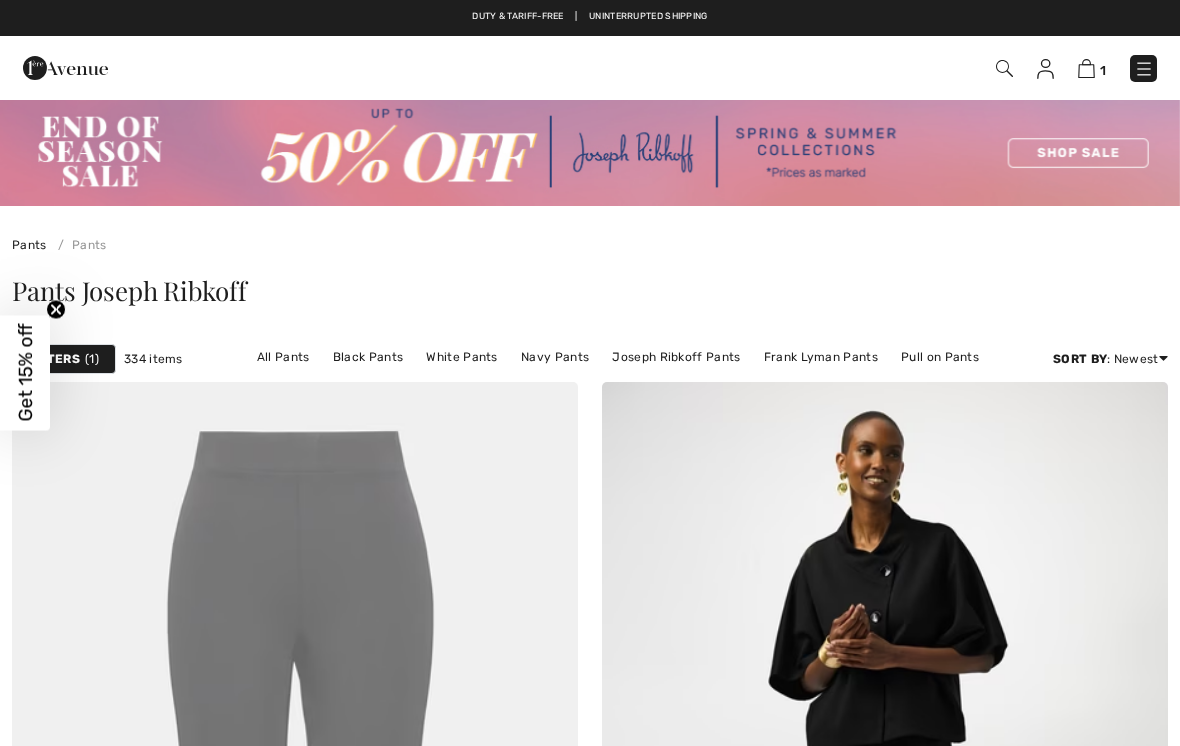 scroll, scrollTop: 14278, scrollLeft: 0, axis: vertical 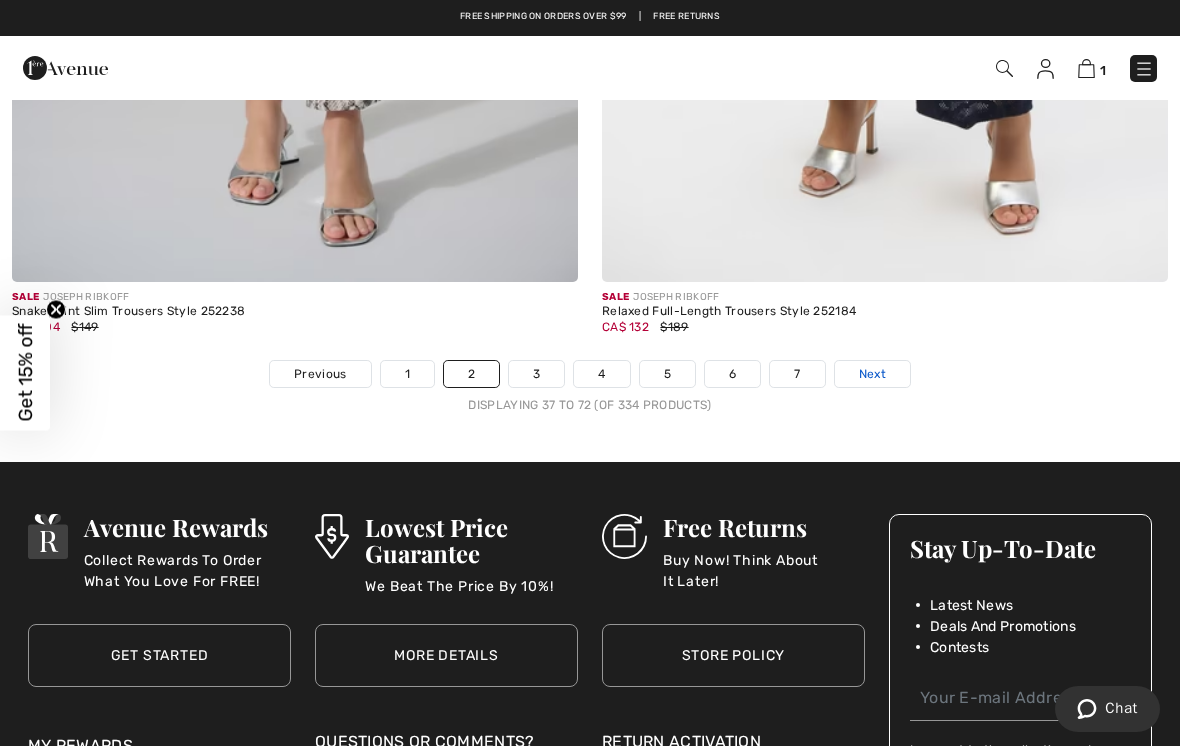 click on "Next" at bounding box center (872, 374) 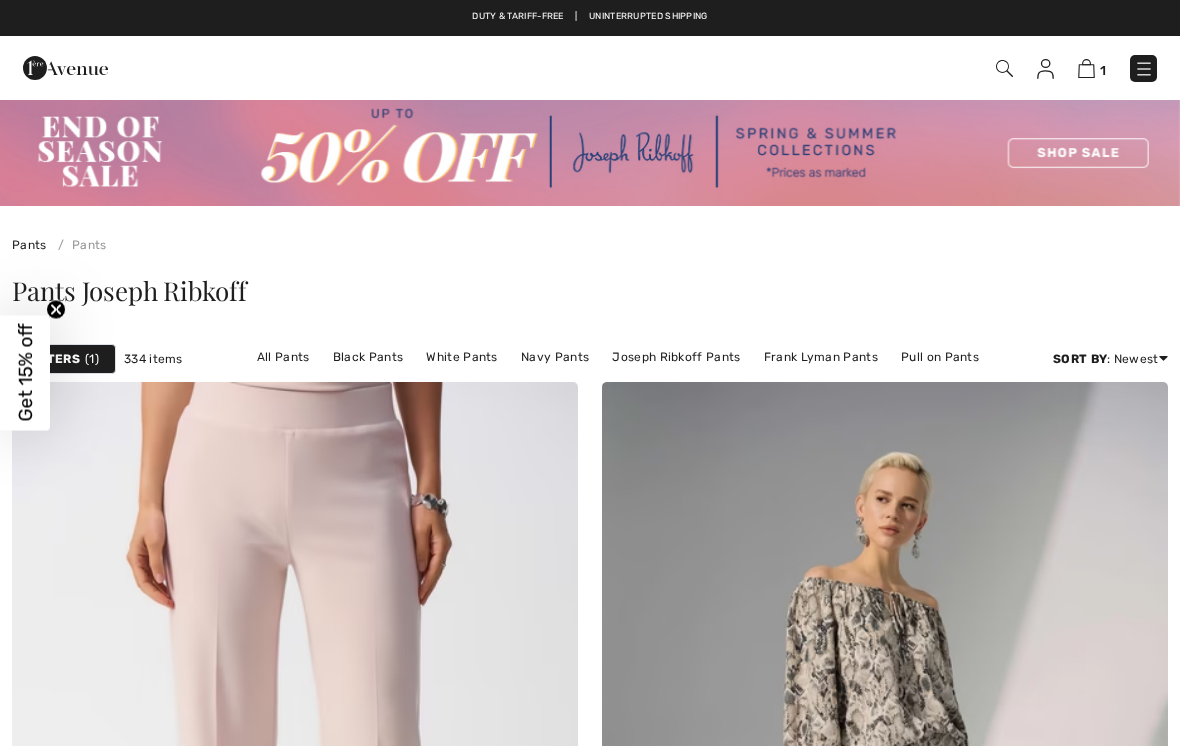 scroll, scrollTop: 0, scrollLeft: 0, axis: both 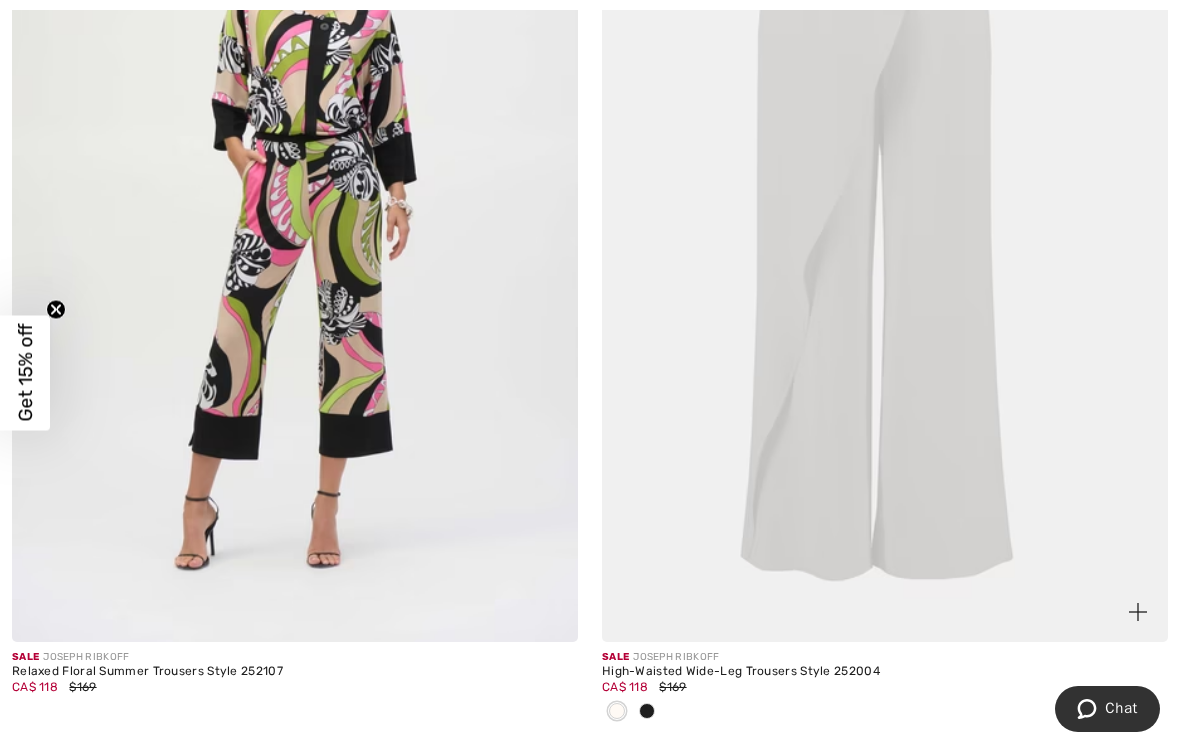 click at bounding box center [885, 217] 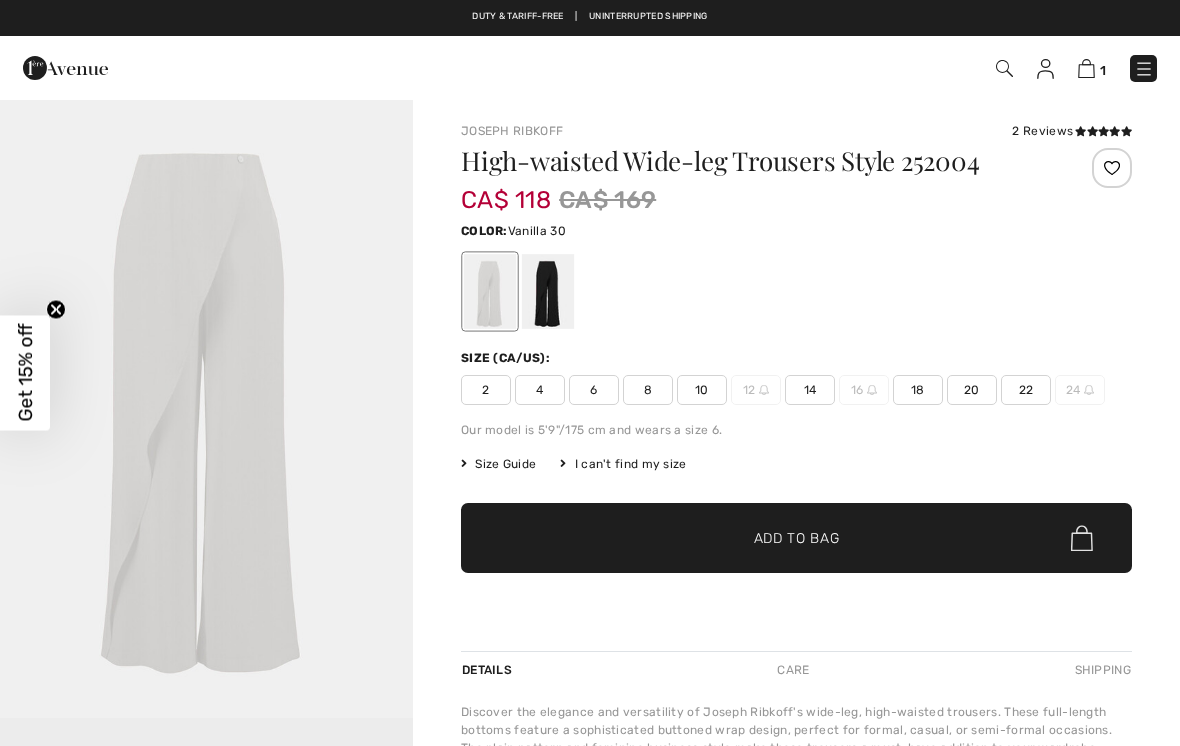 scroll, scrollTop: 0, scrollLeft: 0, axis: both 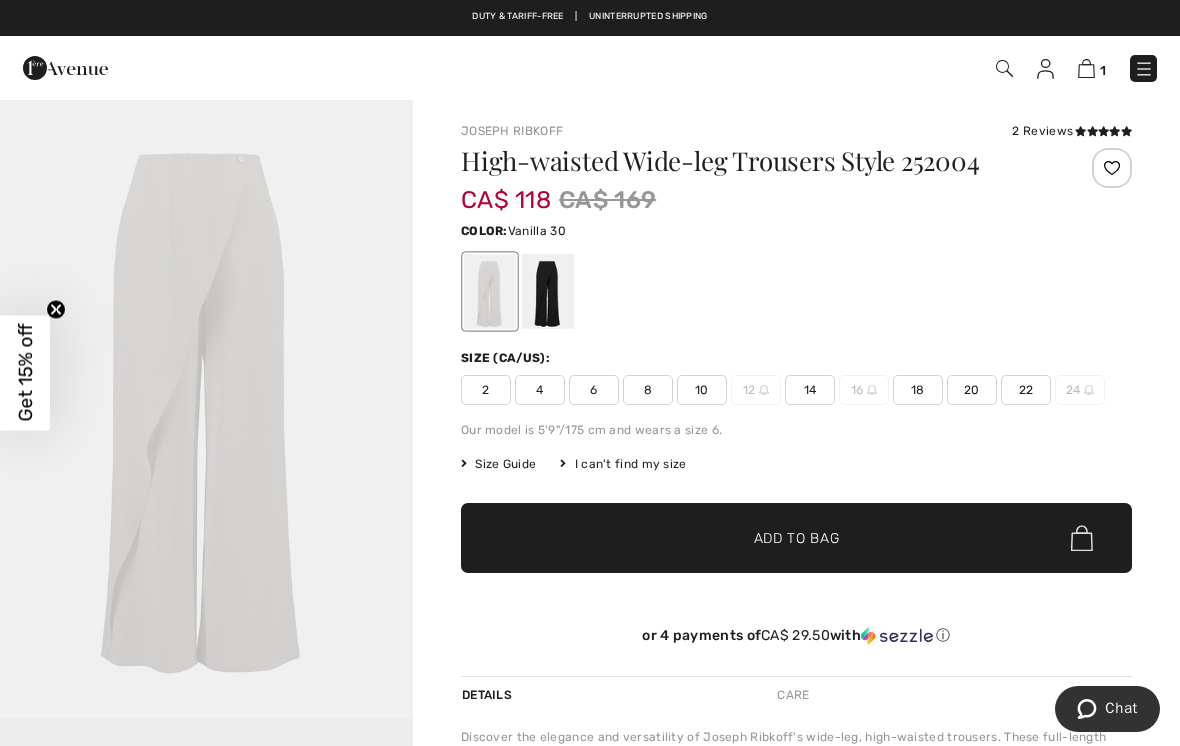 click at bounding box center (548, 291) 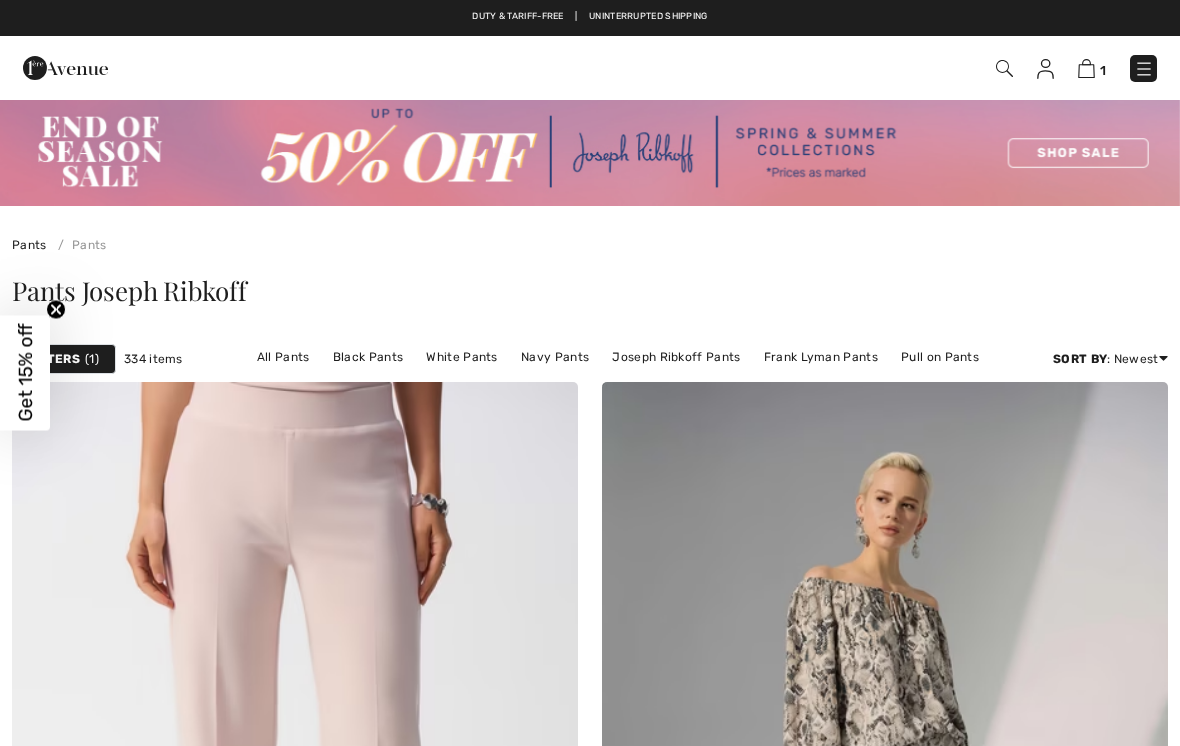 scroll, scrollTop: 12460, scrollLeft: 0, axis: vertical 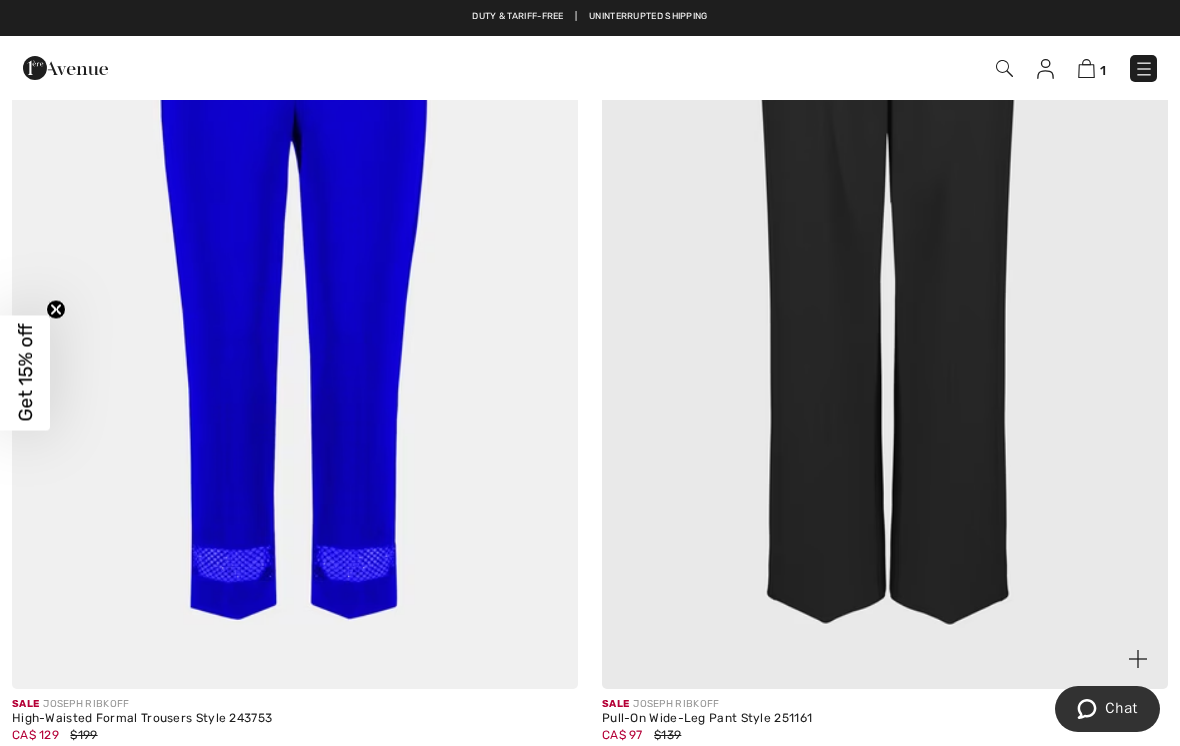 click at bounding box center [885, 264] 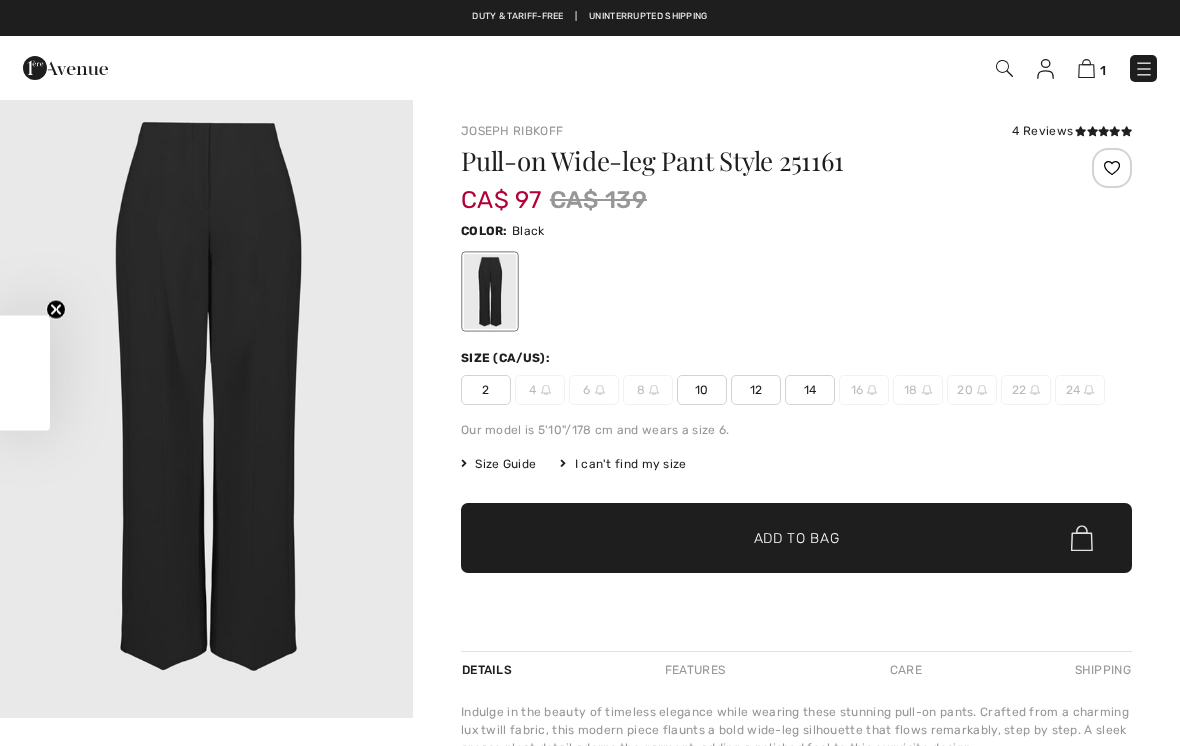 scroll, scrollTop: 0, scrollLeft: 0, axis: both 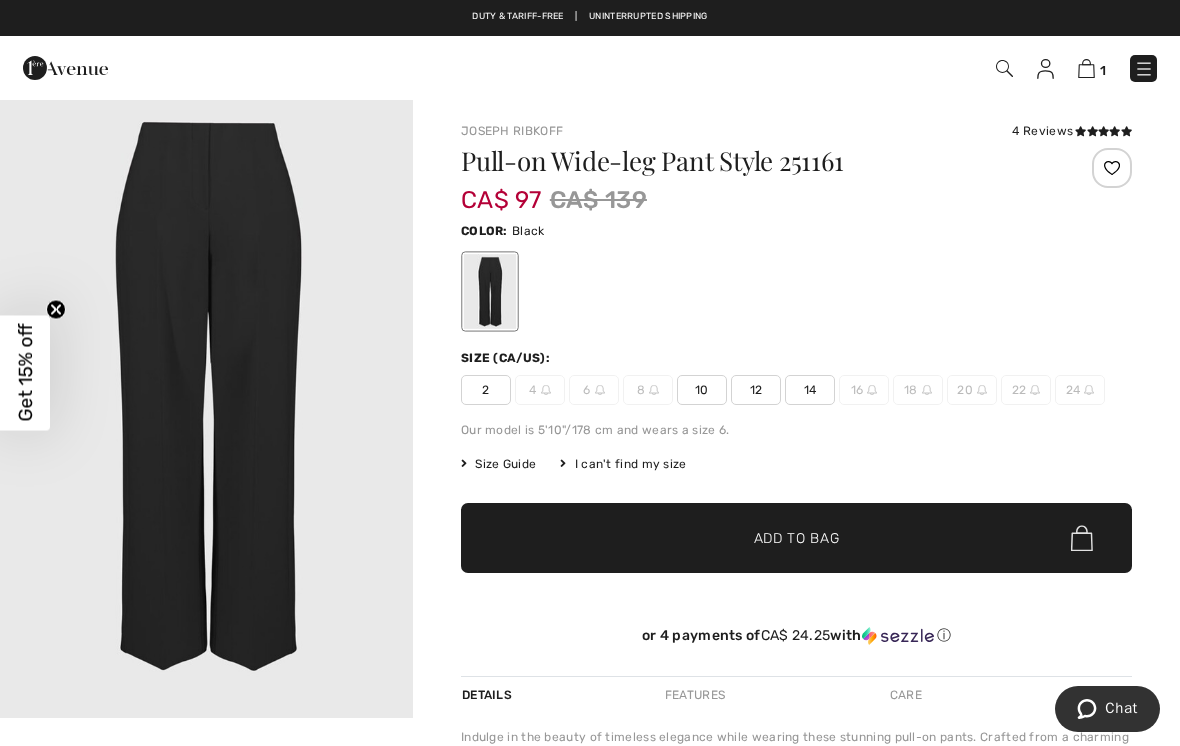 click on "14" at bounding box center (810, 390) 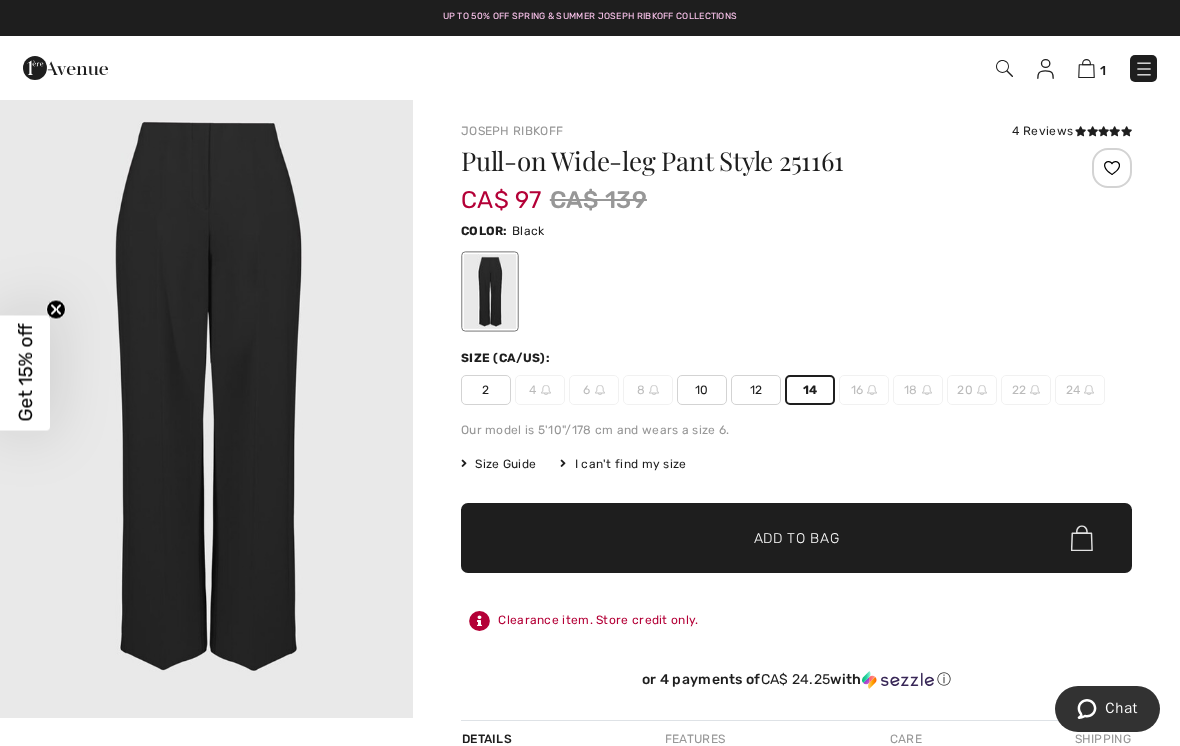 click on "Add to Bag" at bounding box center (797, 538) 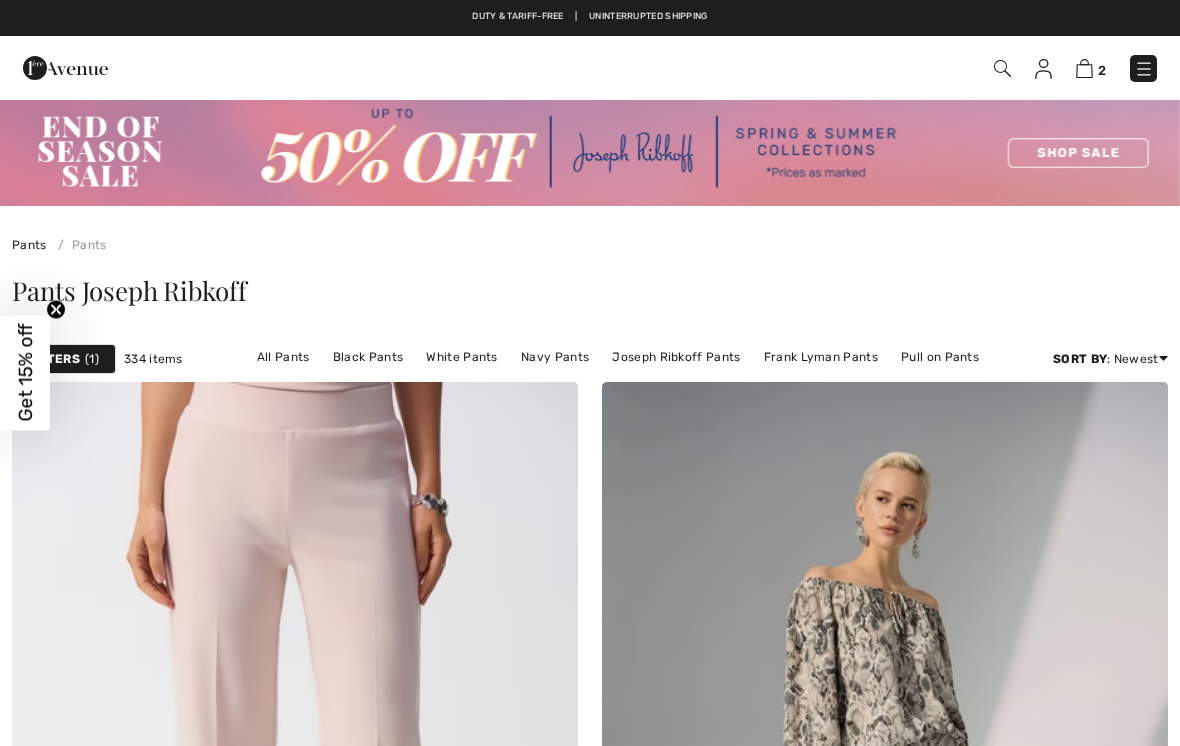scroll, scrollTop: 16159, scrollLeft: 0, axis: vertical 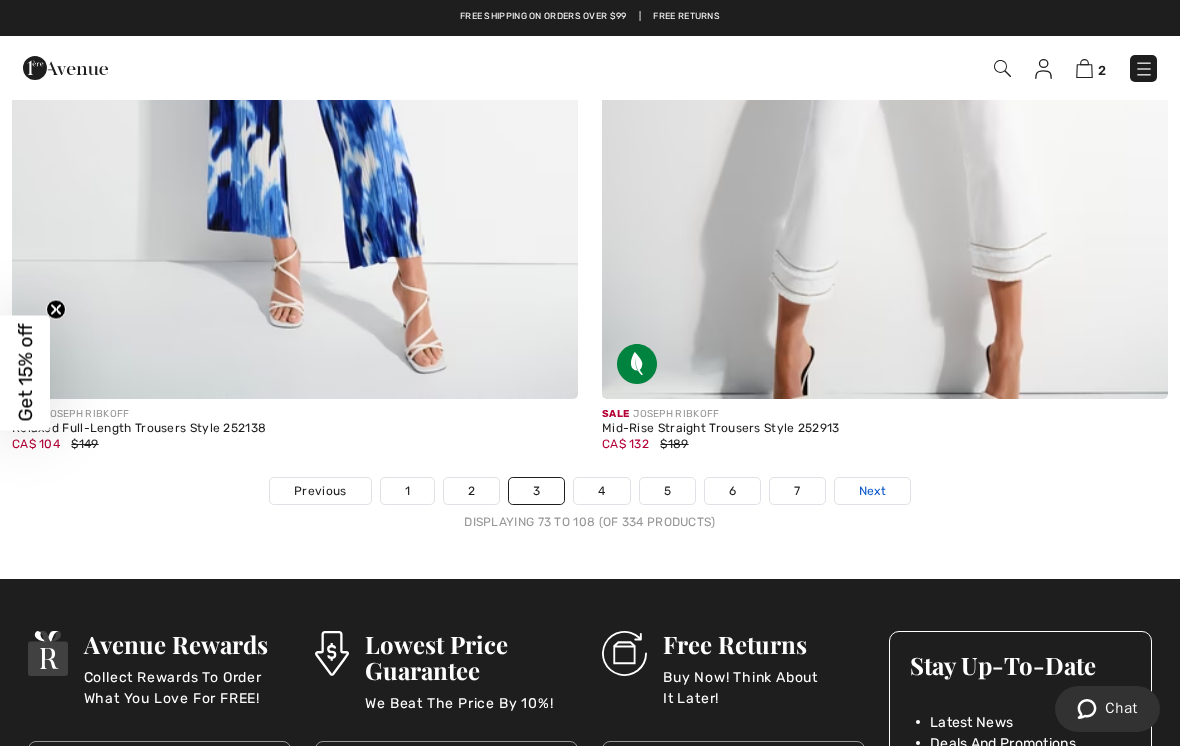 click on "Next" at bounding box center (872, 491) 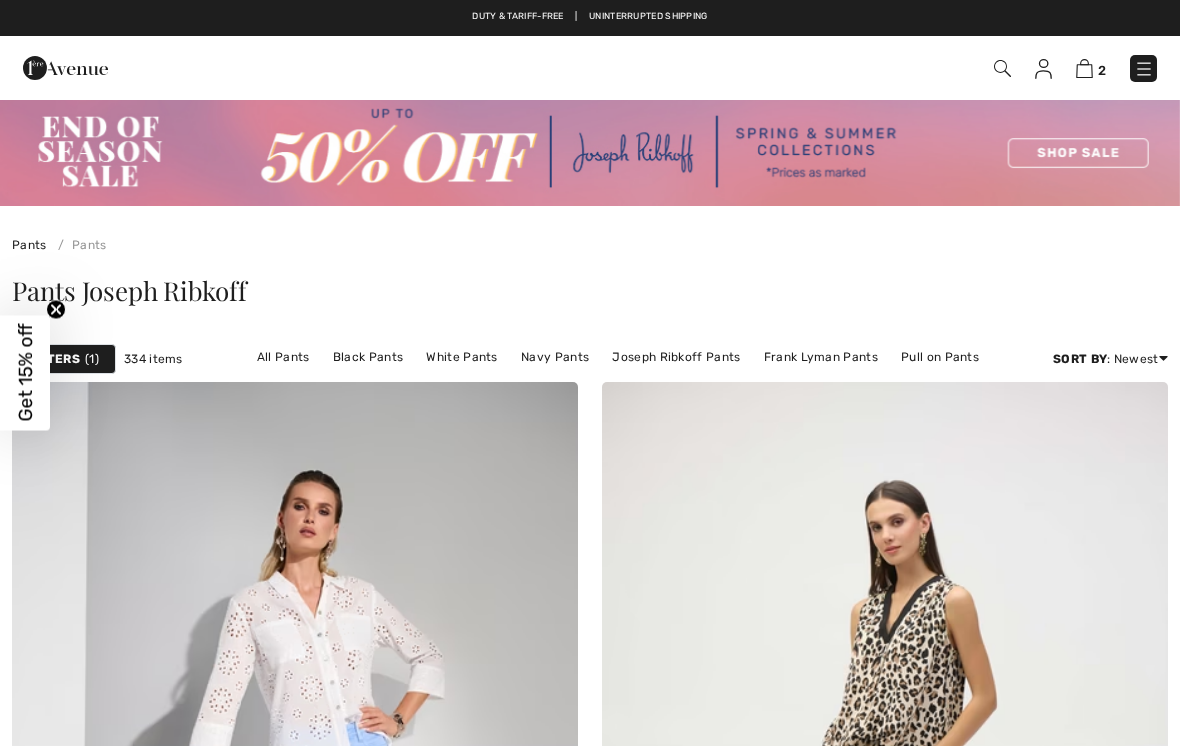 scroll, scrollTop: 0, scrollLeft: 0, axis: both 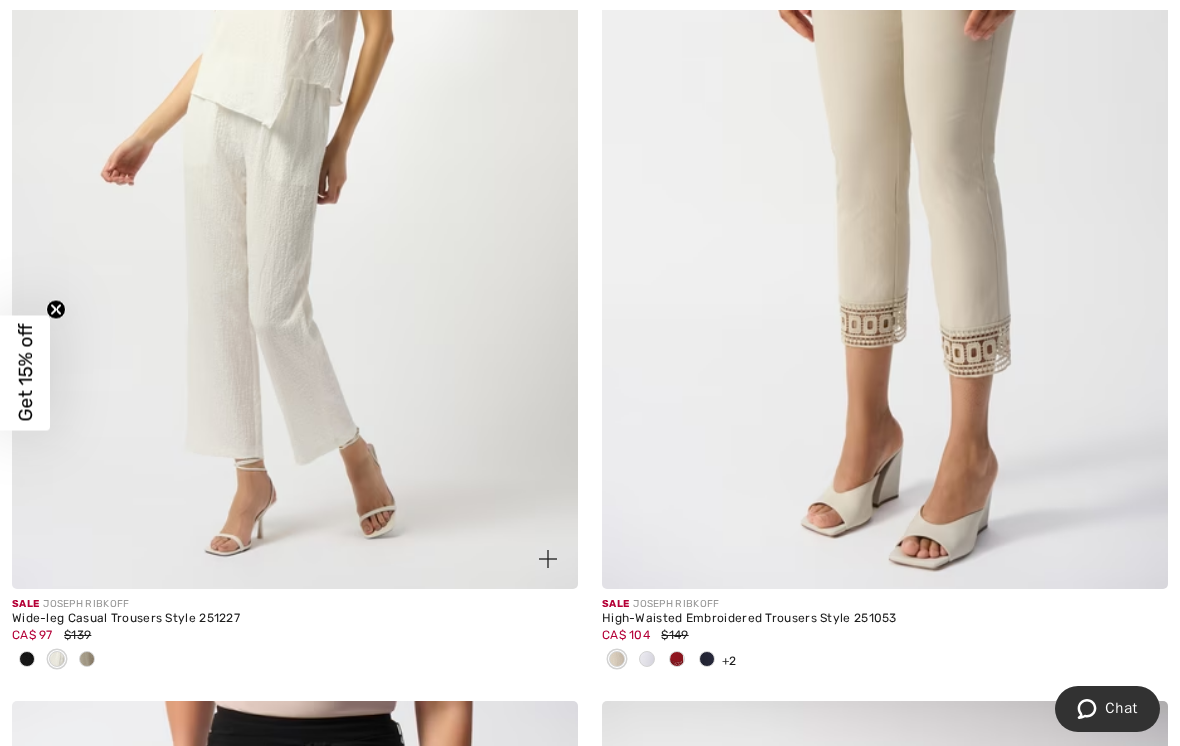 click at bounding box center [27, 659] 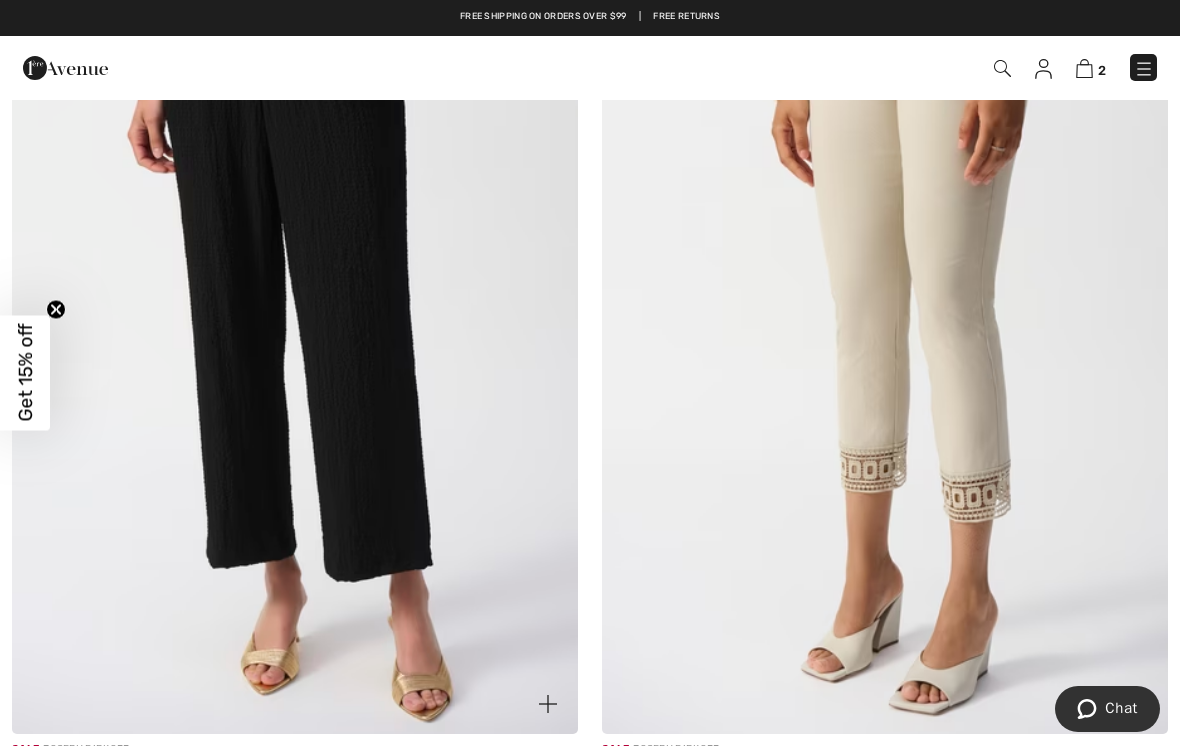 scroll, scrollTop: 4176, scrollLeft: 0, axis: vertical 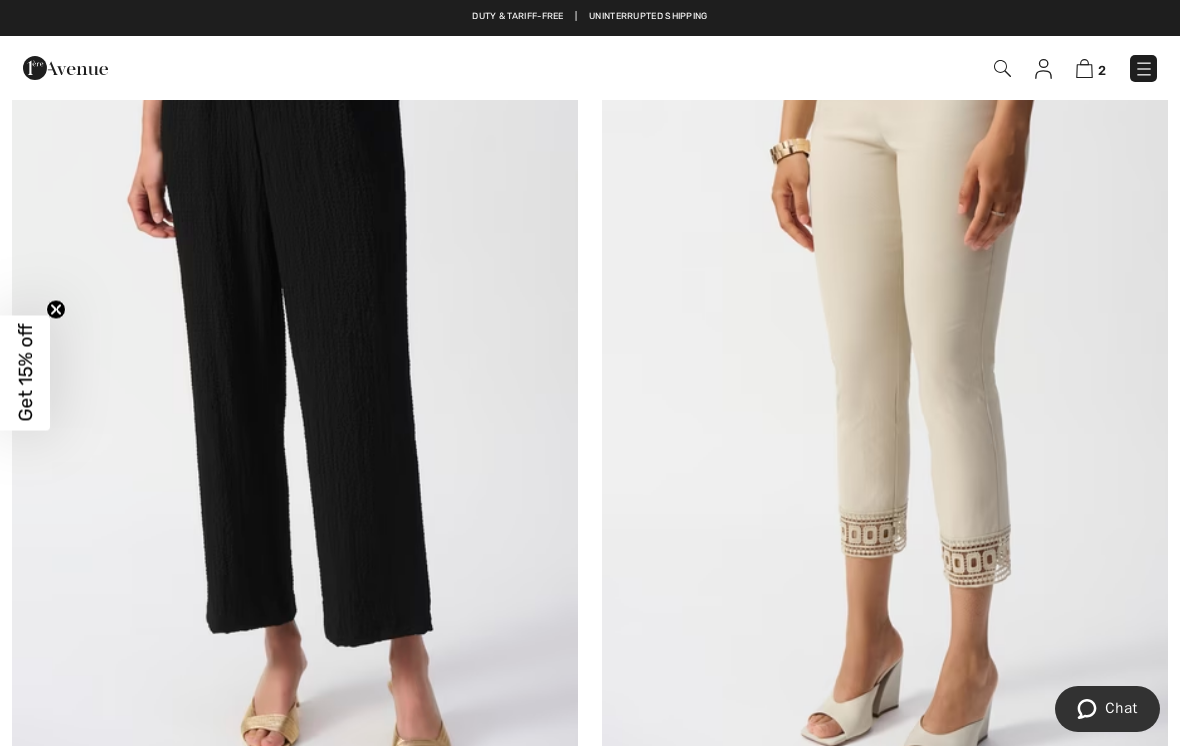 click at bounding box center (295, 374) 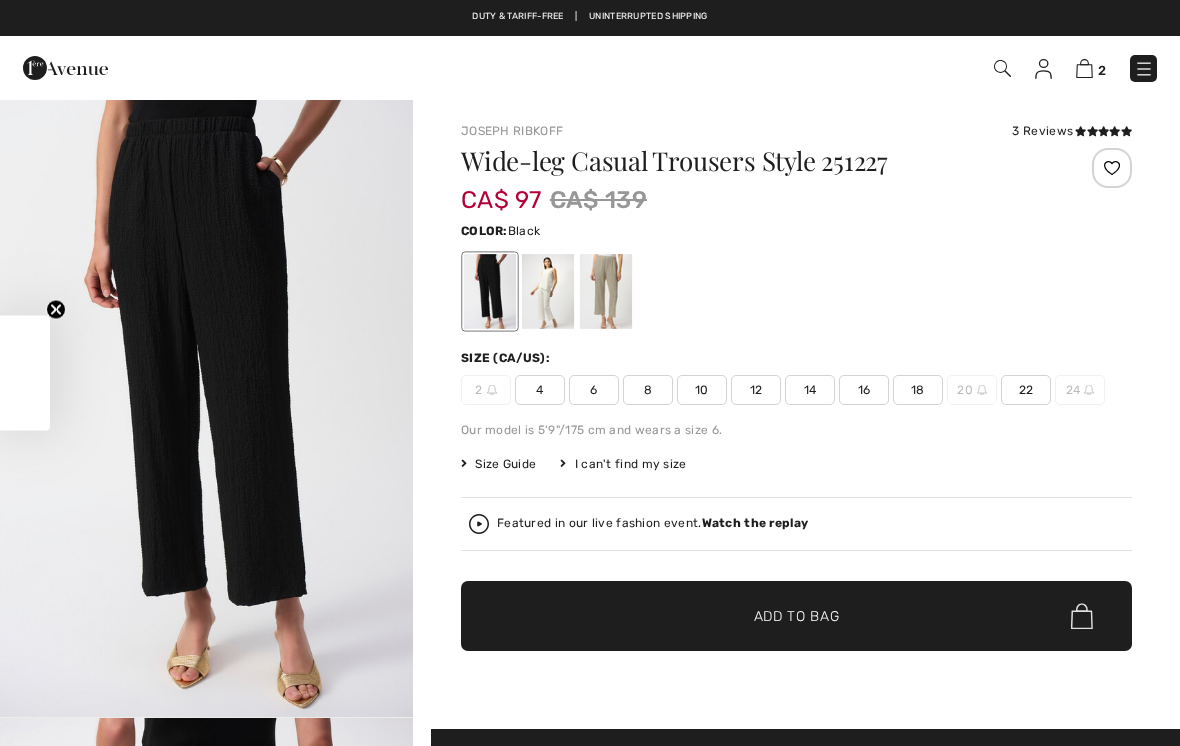 scroll, scrollTop: 0, scrollLeft: 0, axis: both 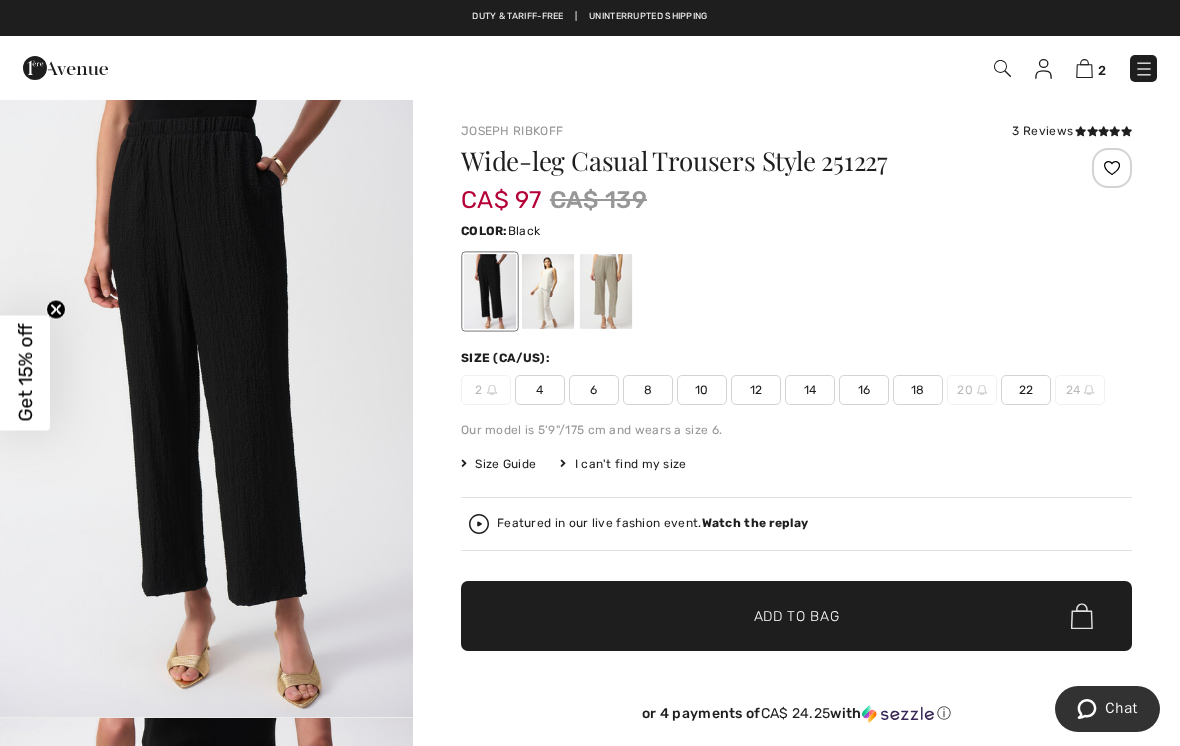 click on "14" at bounding box center [810, 390] 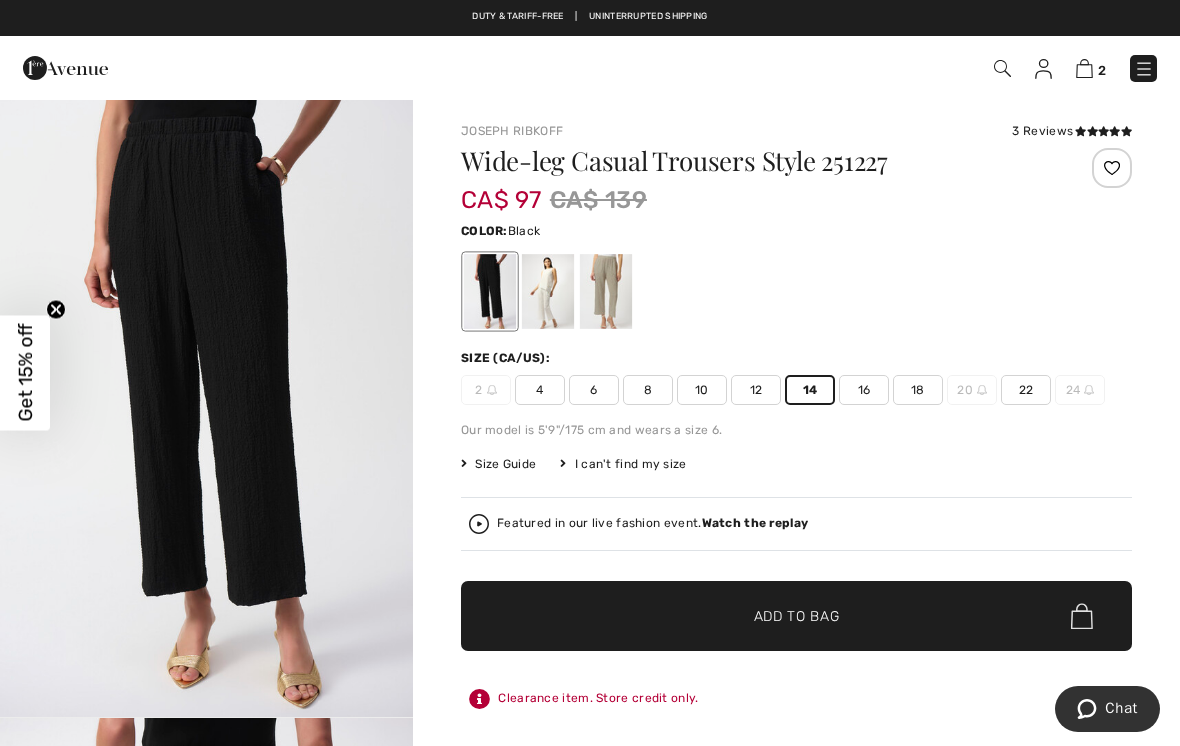 click on "Add to Bag" at bounding box center (797, 616) 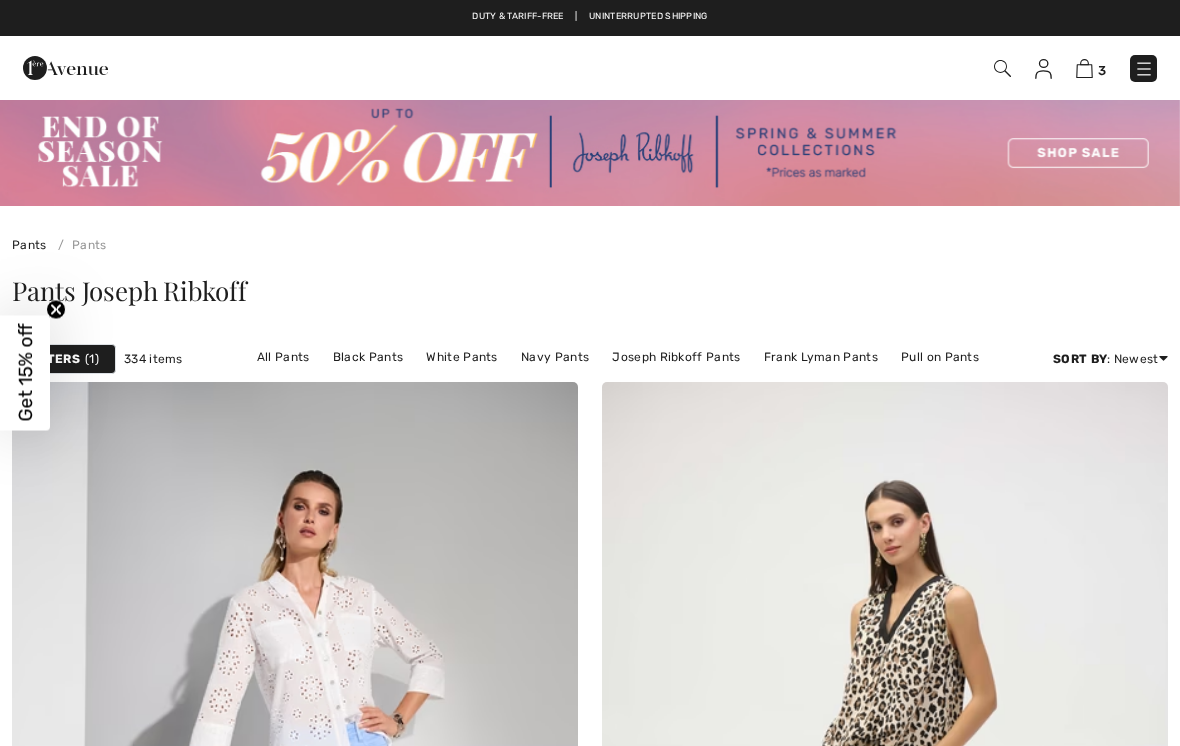 scroll, scrollTop: 4176, scrollLeft: 0, axis: vertical 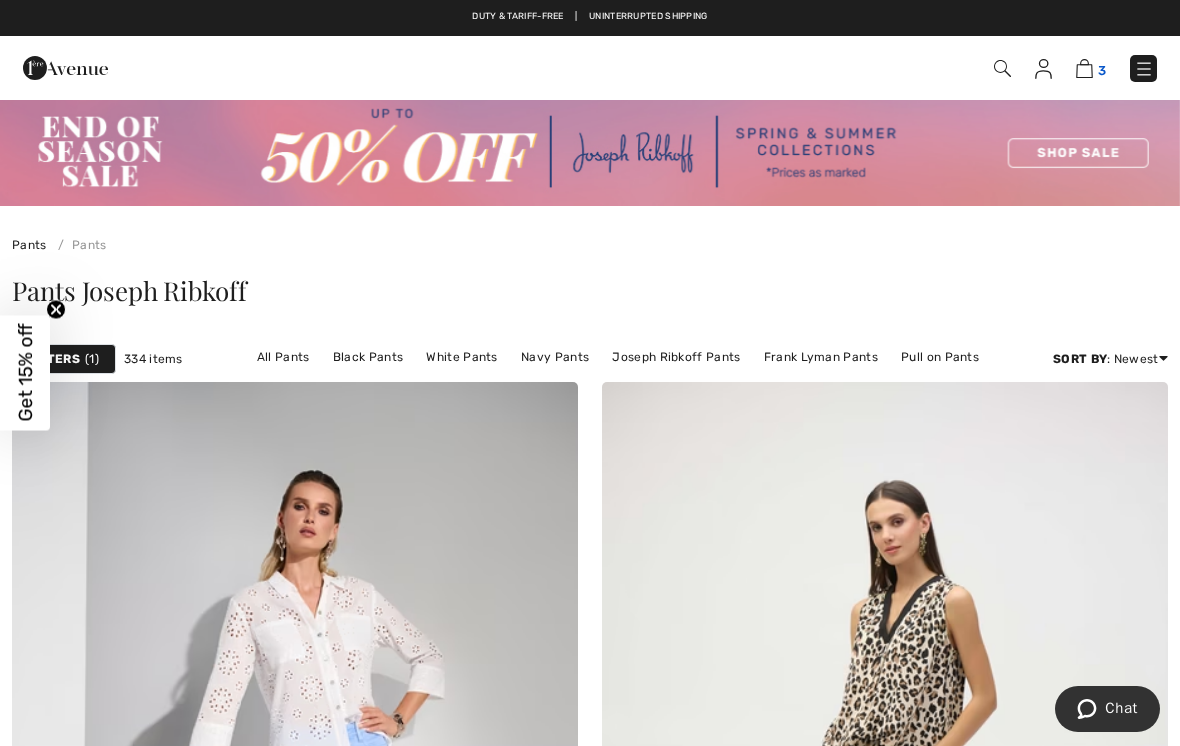 click at bounding box center (1084, 68) 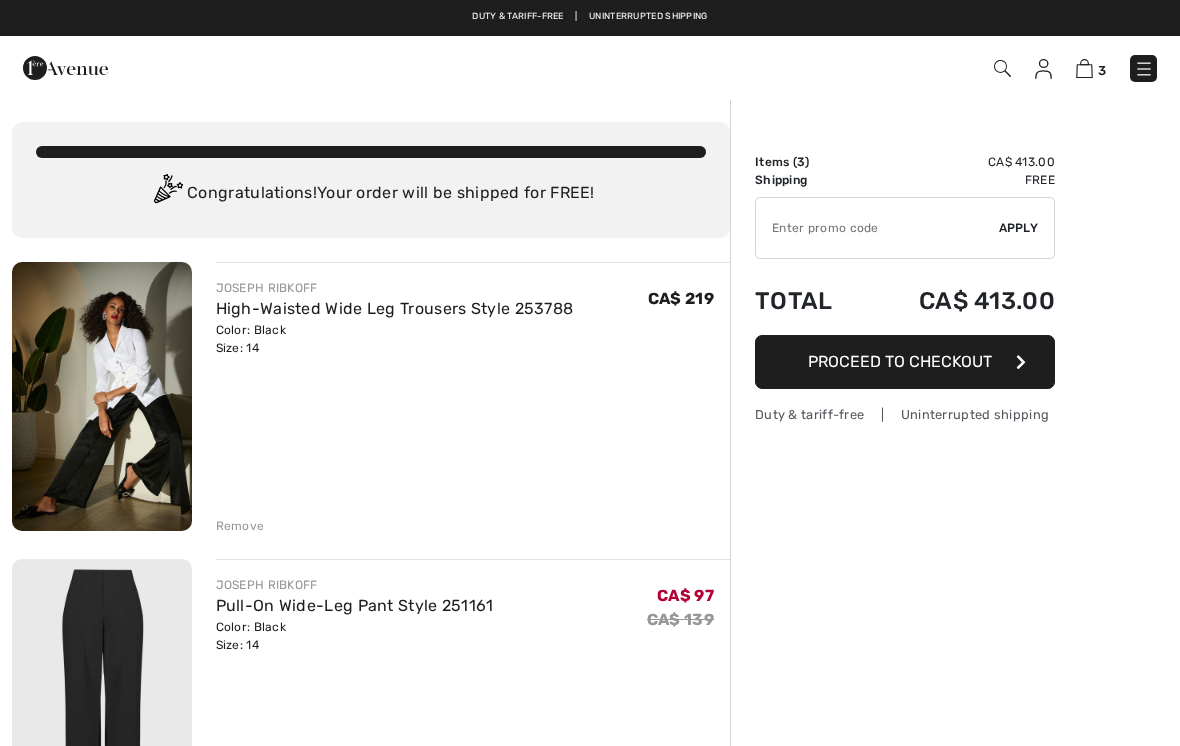 scroll, scrollTop: 0, scrollLeft: 0, axis: both 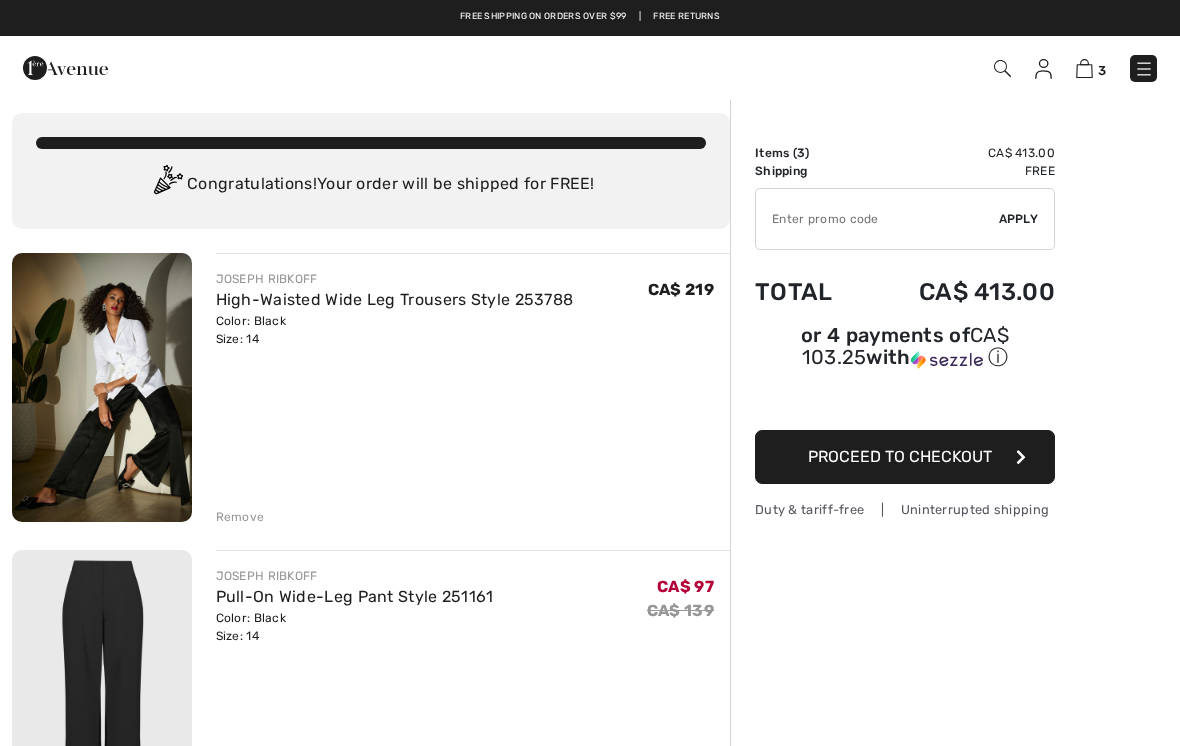 click on "Remove" at bounding box center [240, 517] 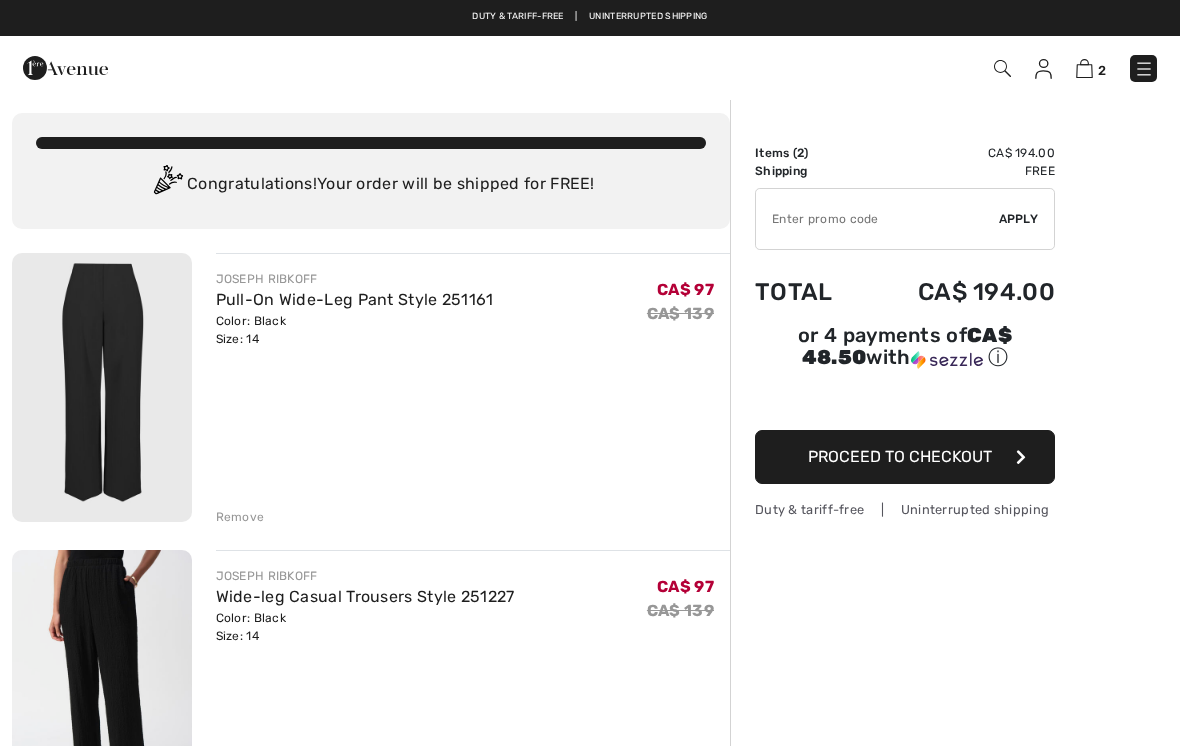 scroll, scrollTop: 0, scrollLeft: 0, axis: both 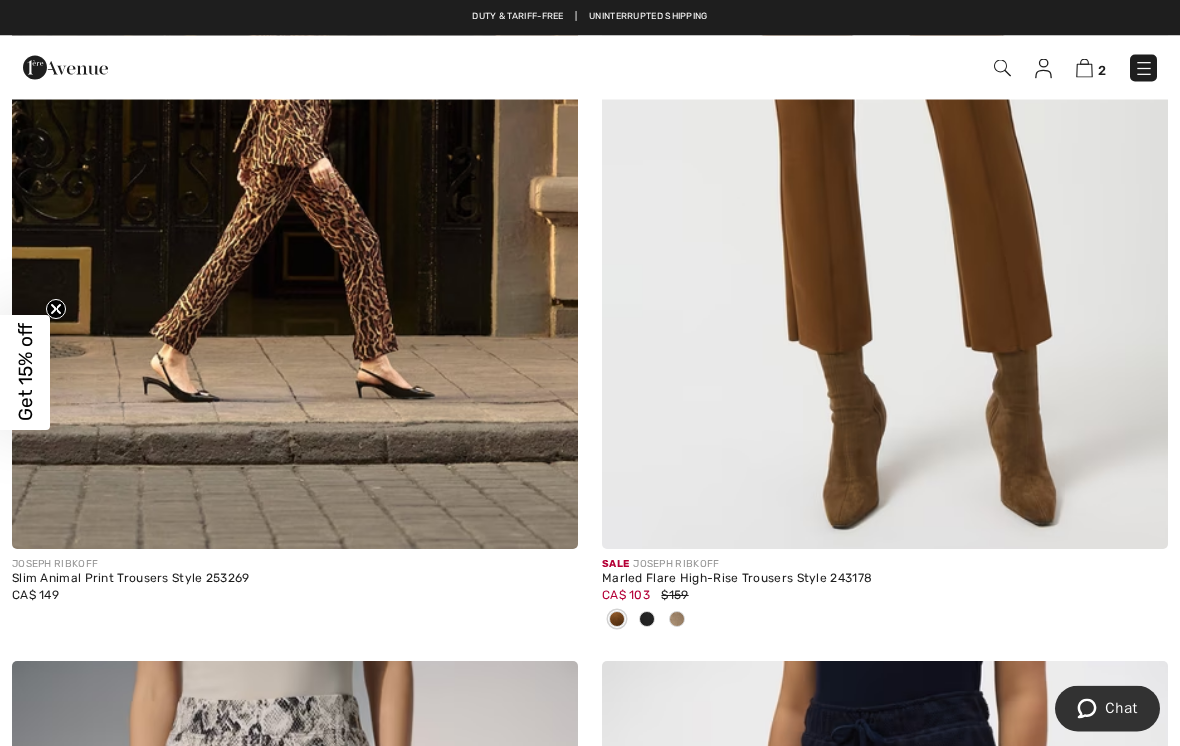 click at bounding box center [1144, 69] 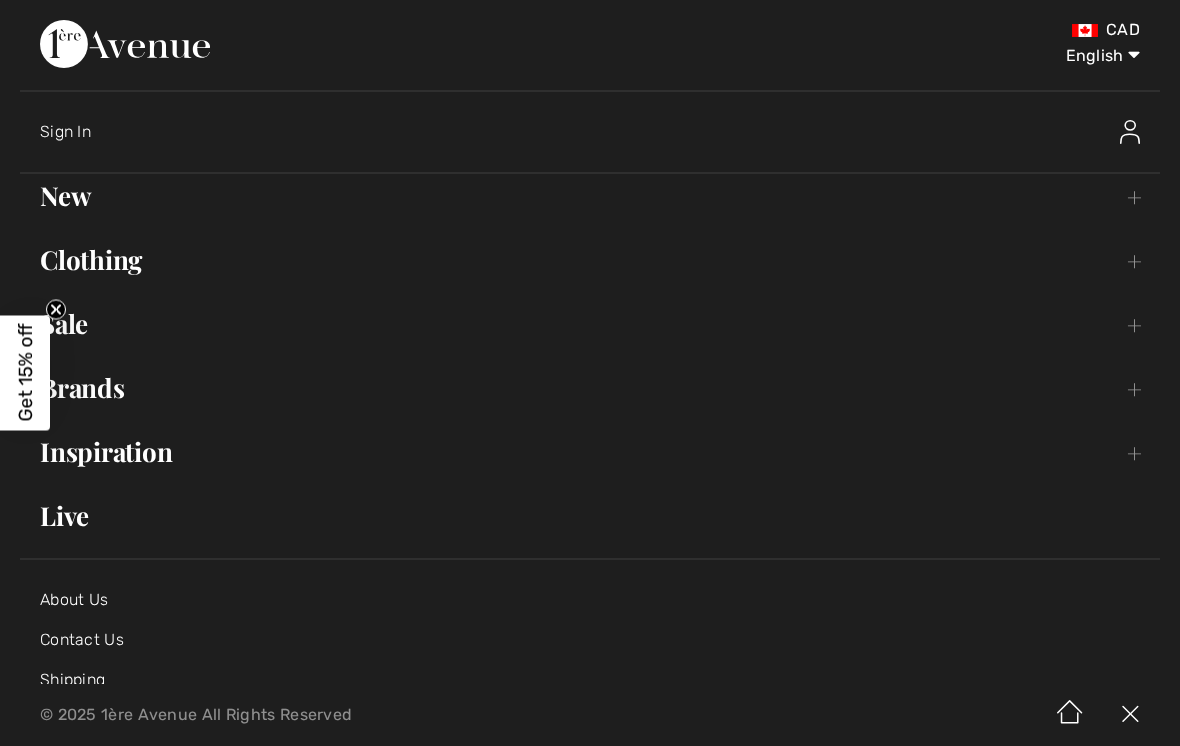 click on "Clothing Toggle submenu" at bounding box center [590, 260] 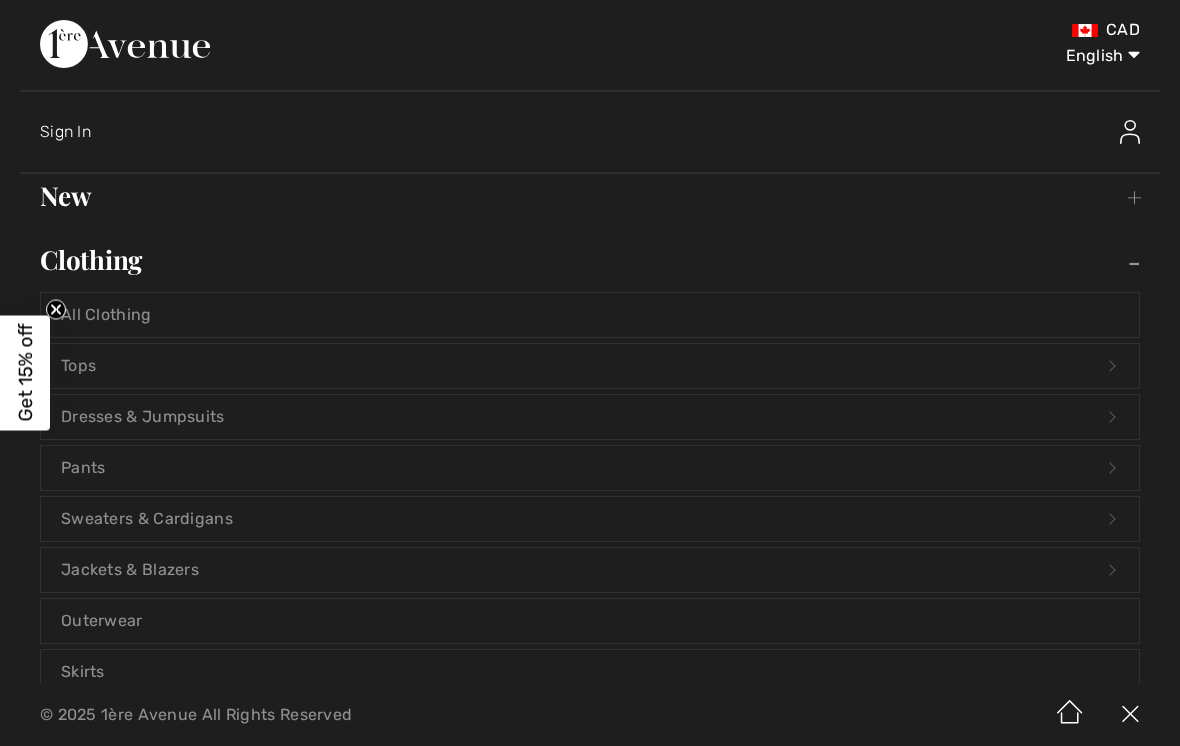 click on "Tops Open submenu" at bounding box center [590, 366] 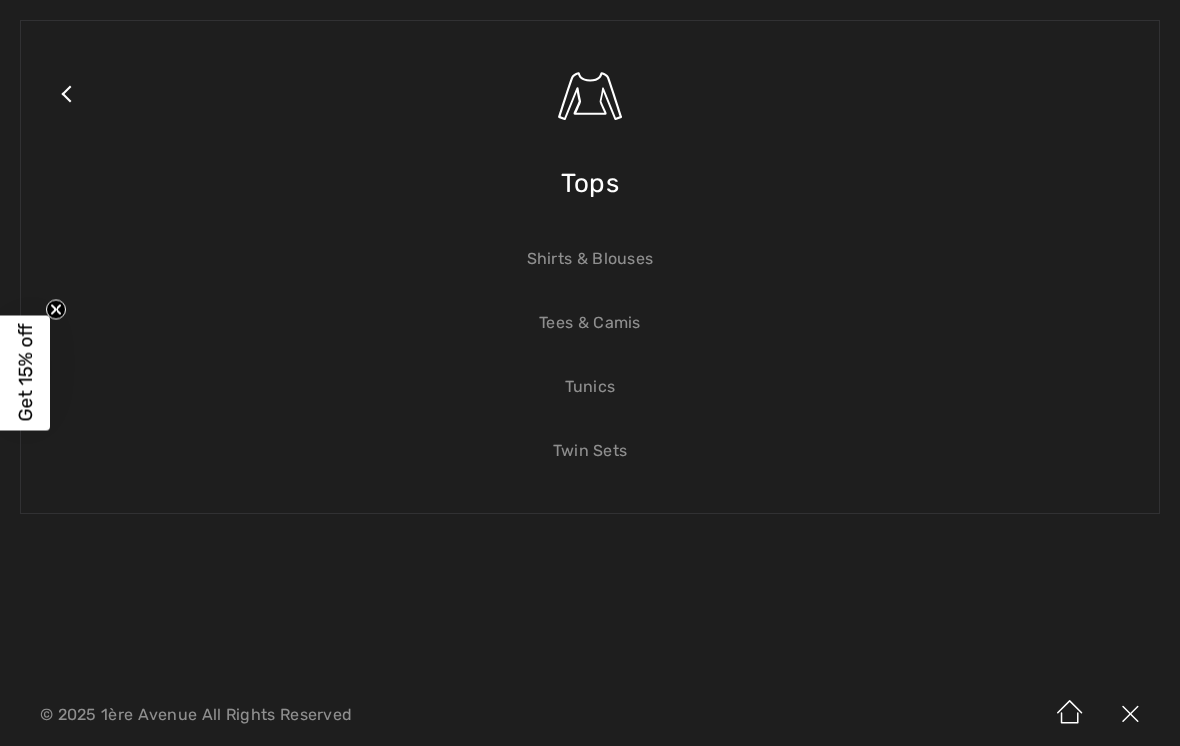 click on "Tops" at bounding box center [590, 183] 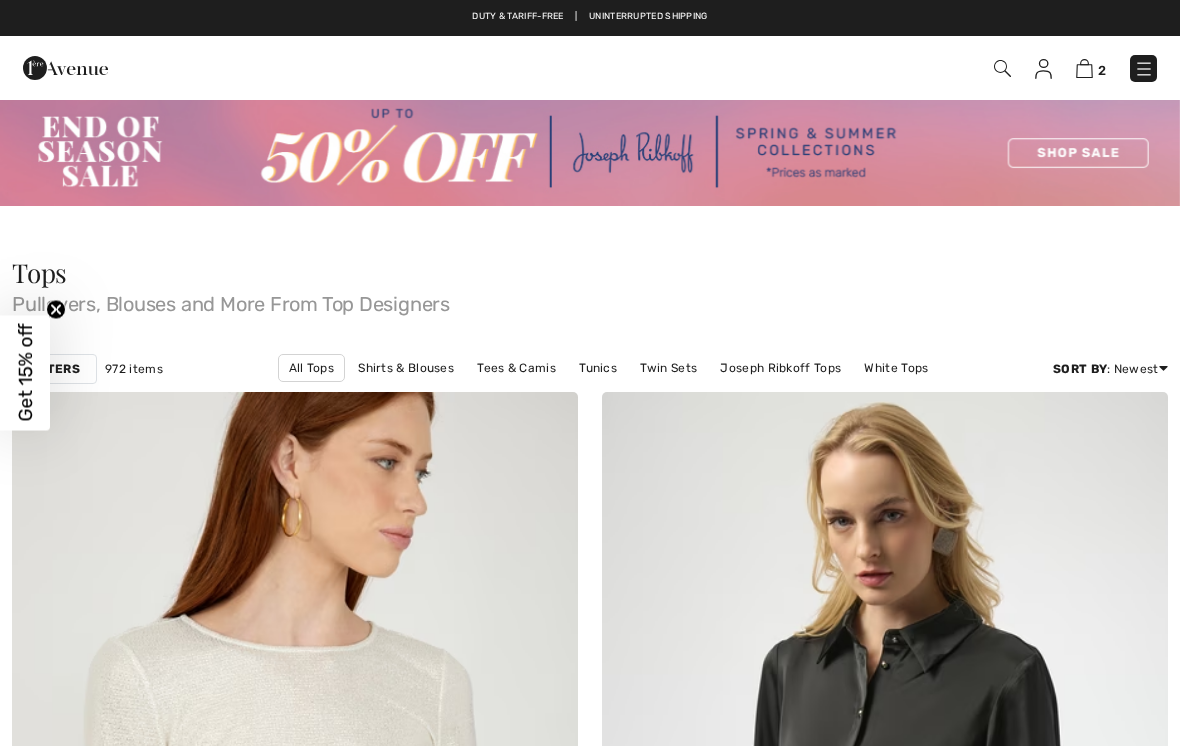 scroll, scrollTop: 0, scrollLeft: 0, axis: both 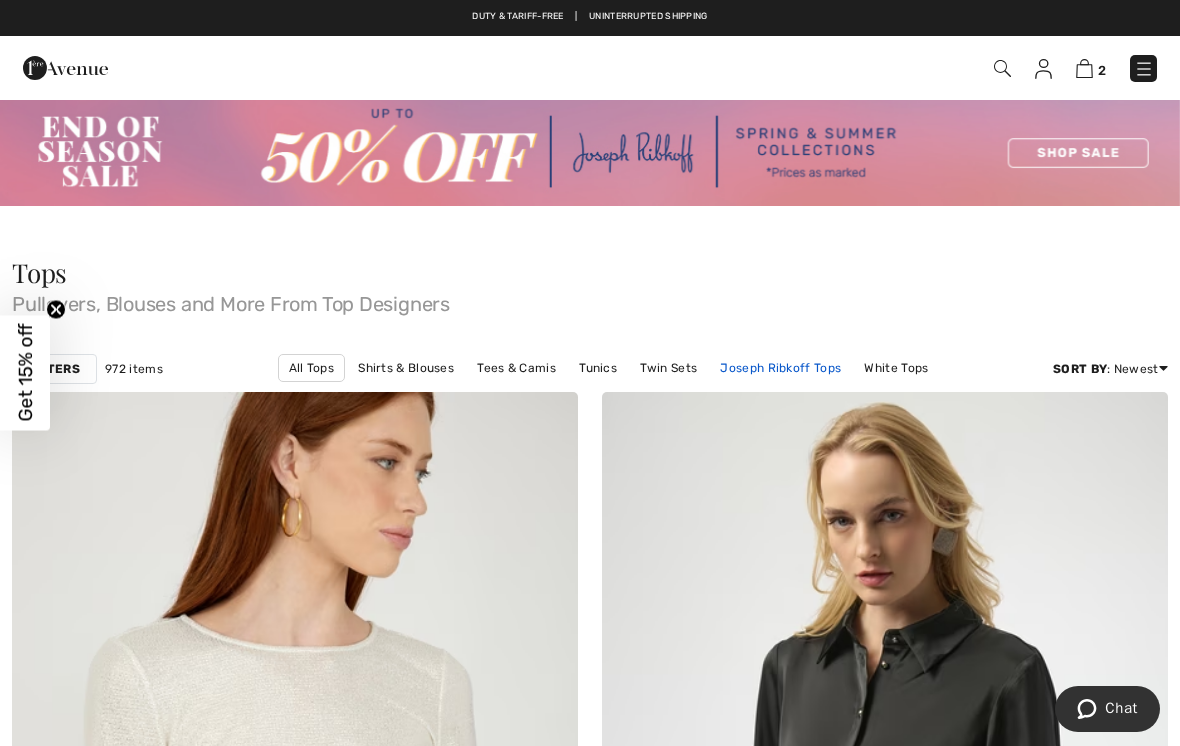 click on "Joseph Ribkoff Tops" at bounding box center [780, 368] 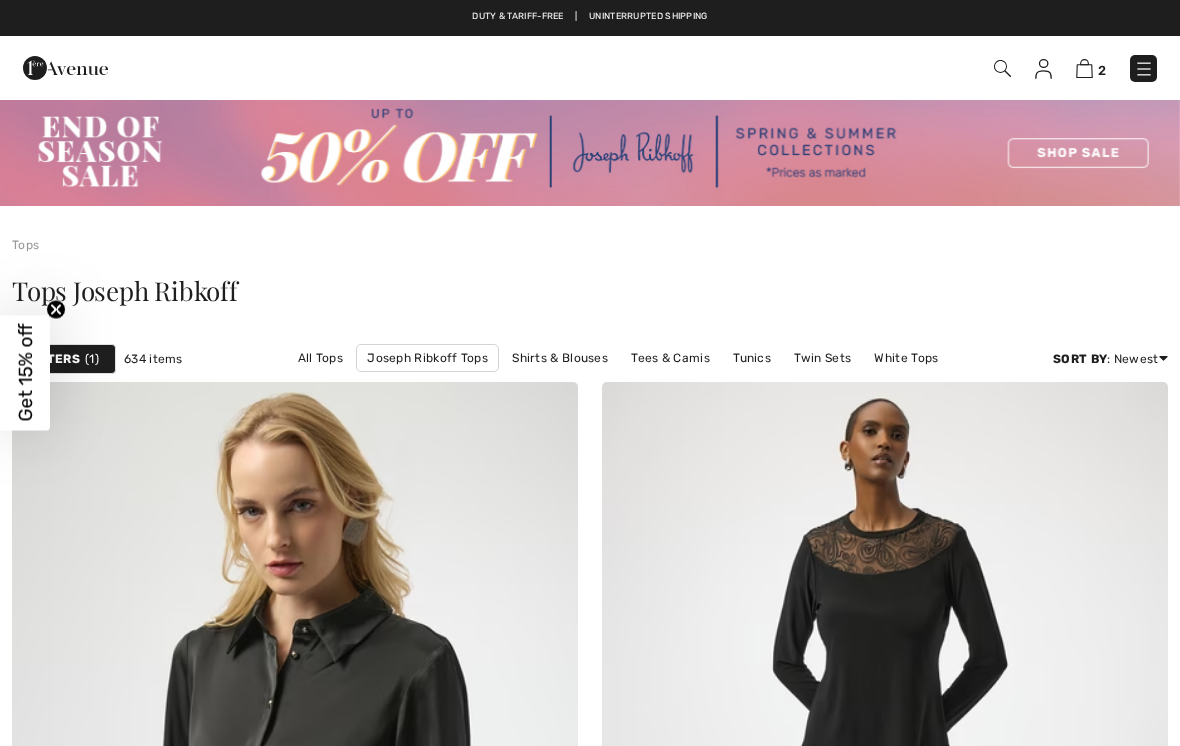 scroll, scrollTop: 0, scrollLeft: 0, axis: both 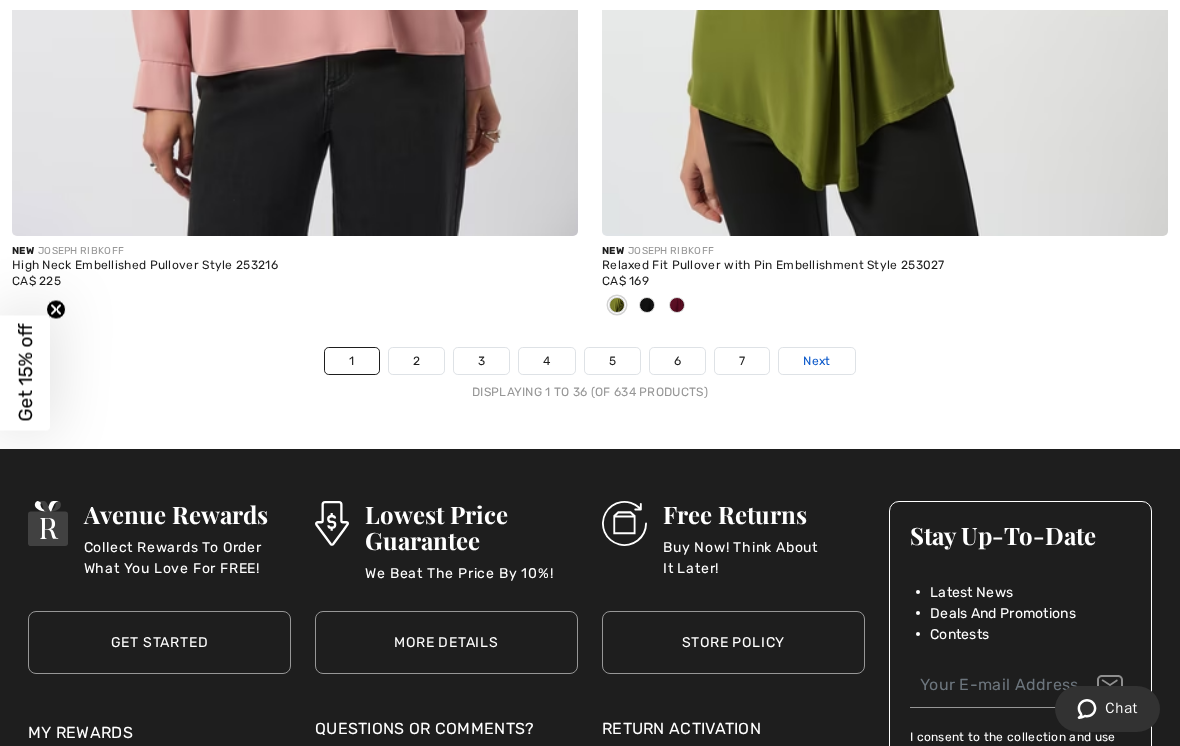click on "Next" at bounding box center (816, 361) 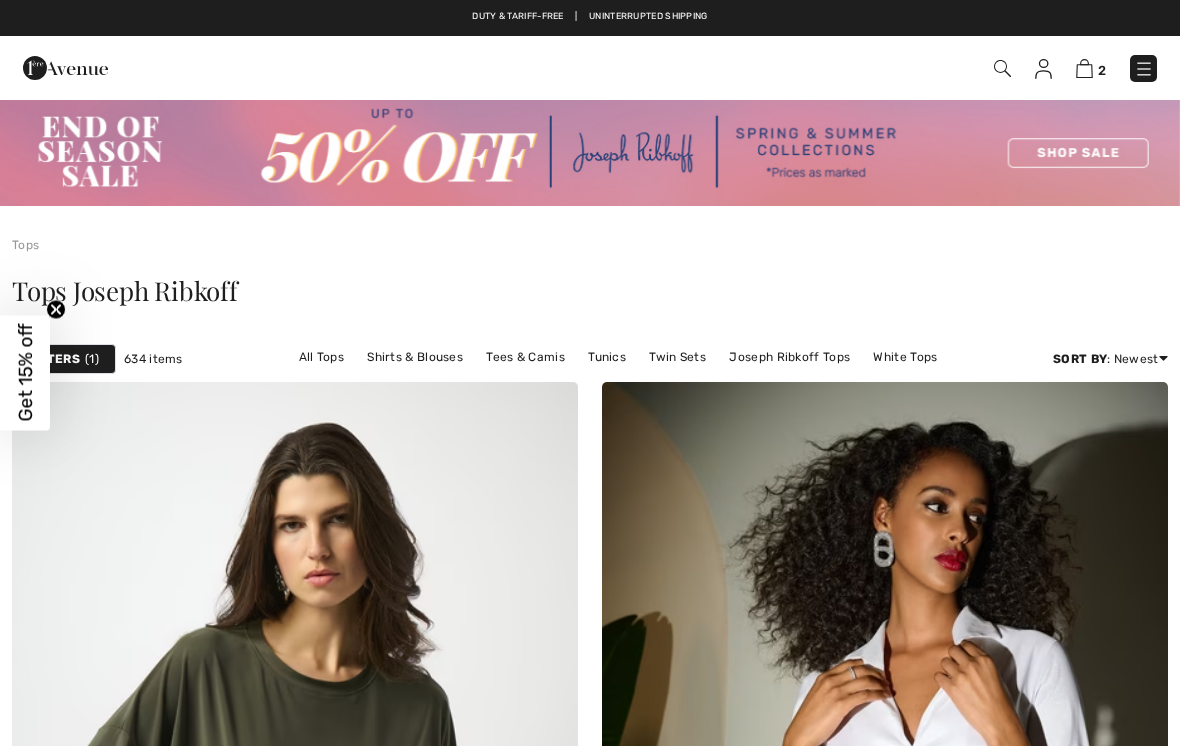 scroll, scrollTop: 0, scrollLeft: 0, axis: both 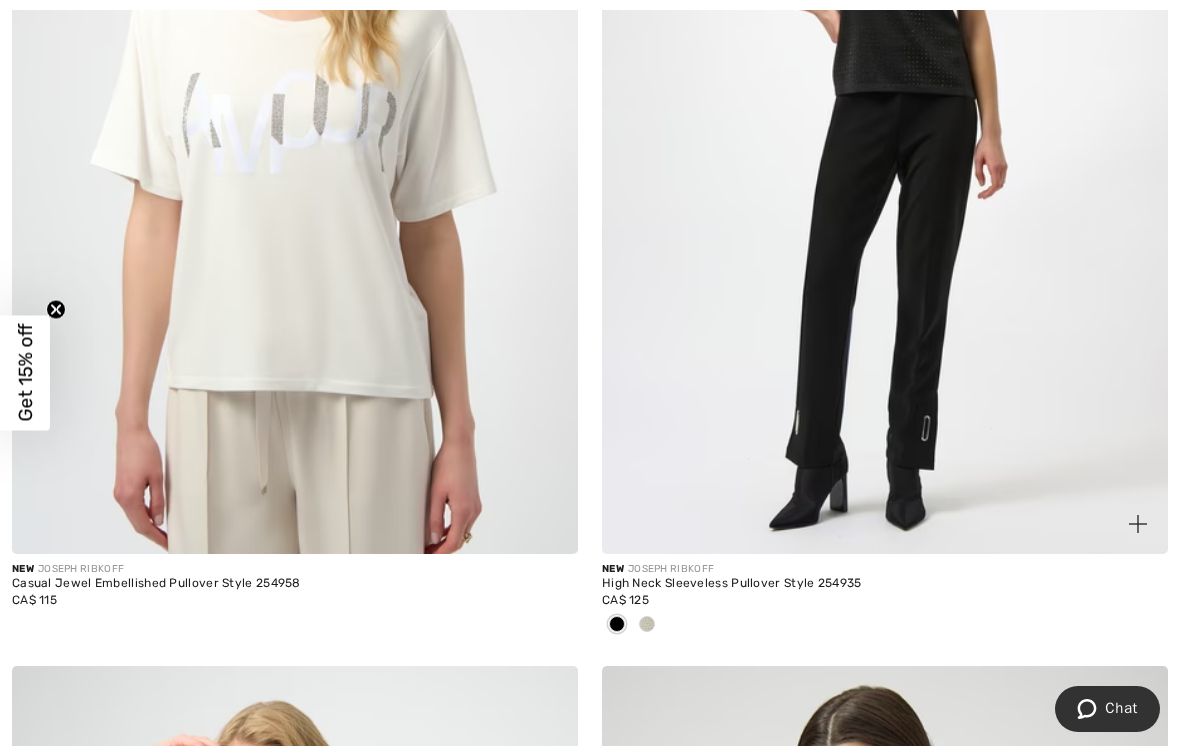 click at bounding box center [647, 624] 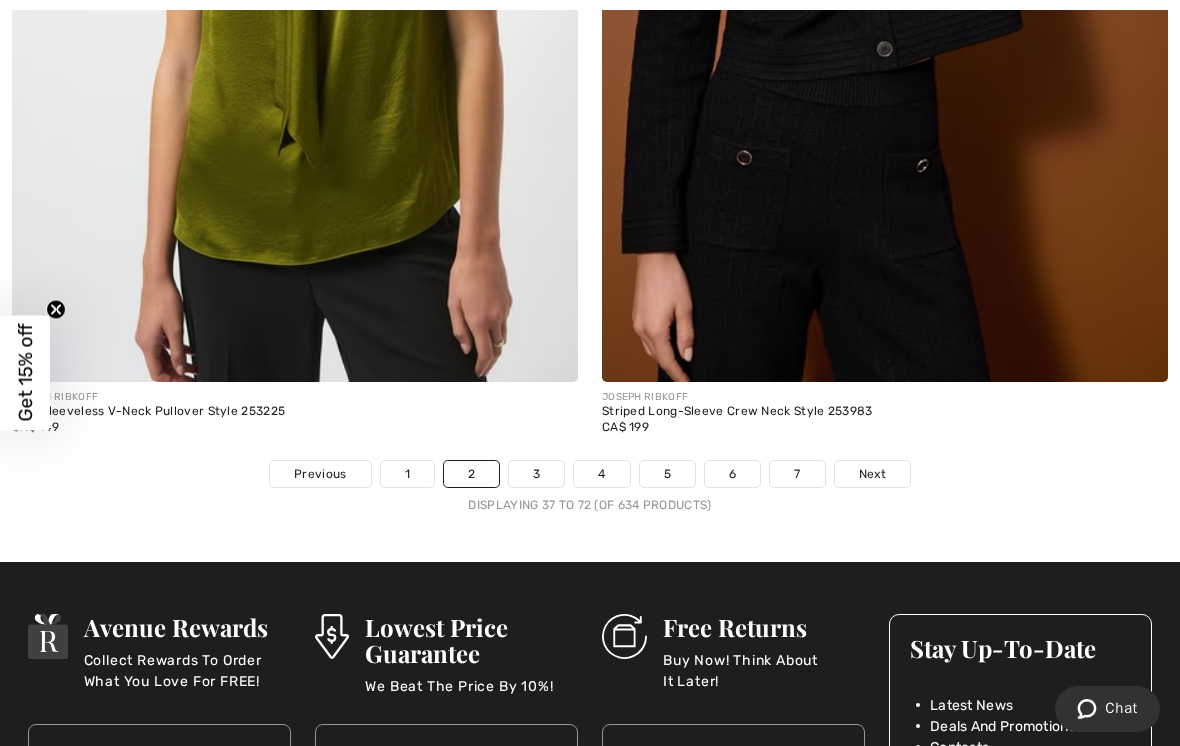 scroll, scrollTop: 17306, scrollLeft: 0, axis: vertical 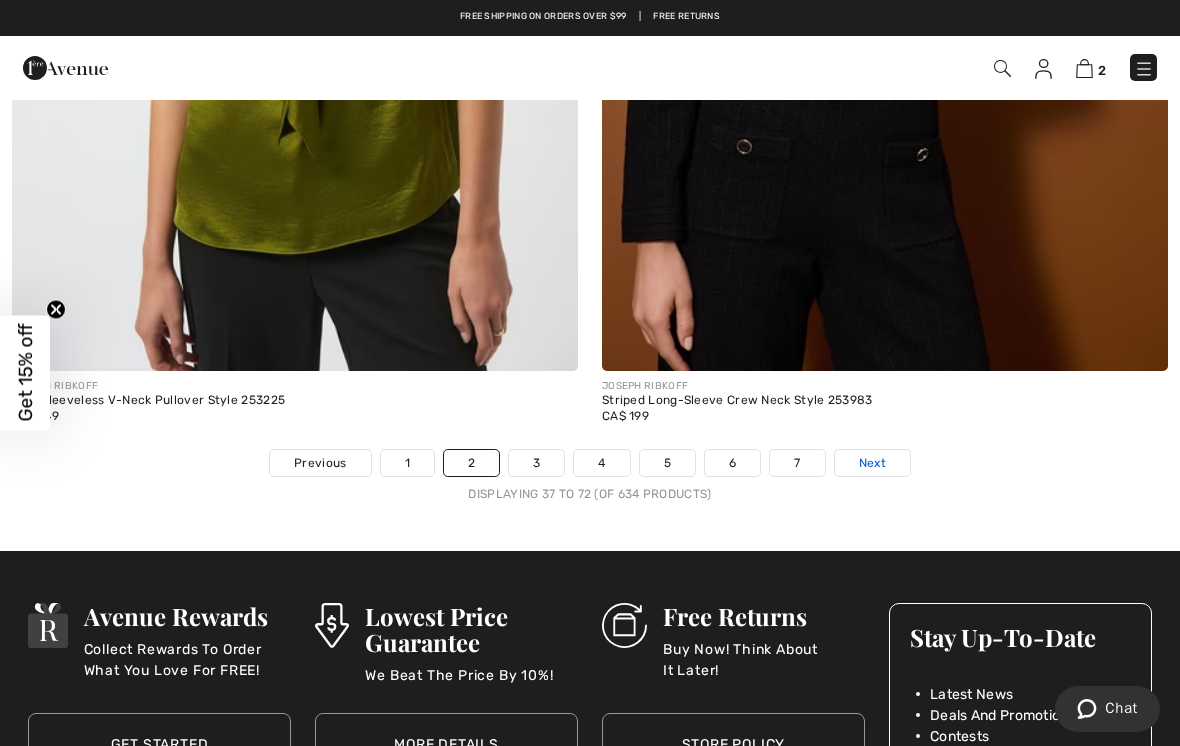click on "Next" at bounding box center [872, 463] 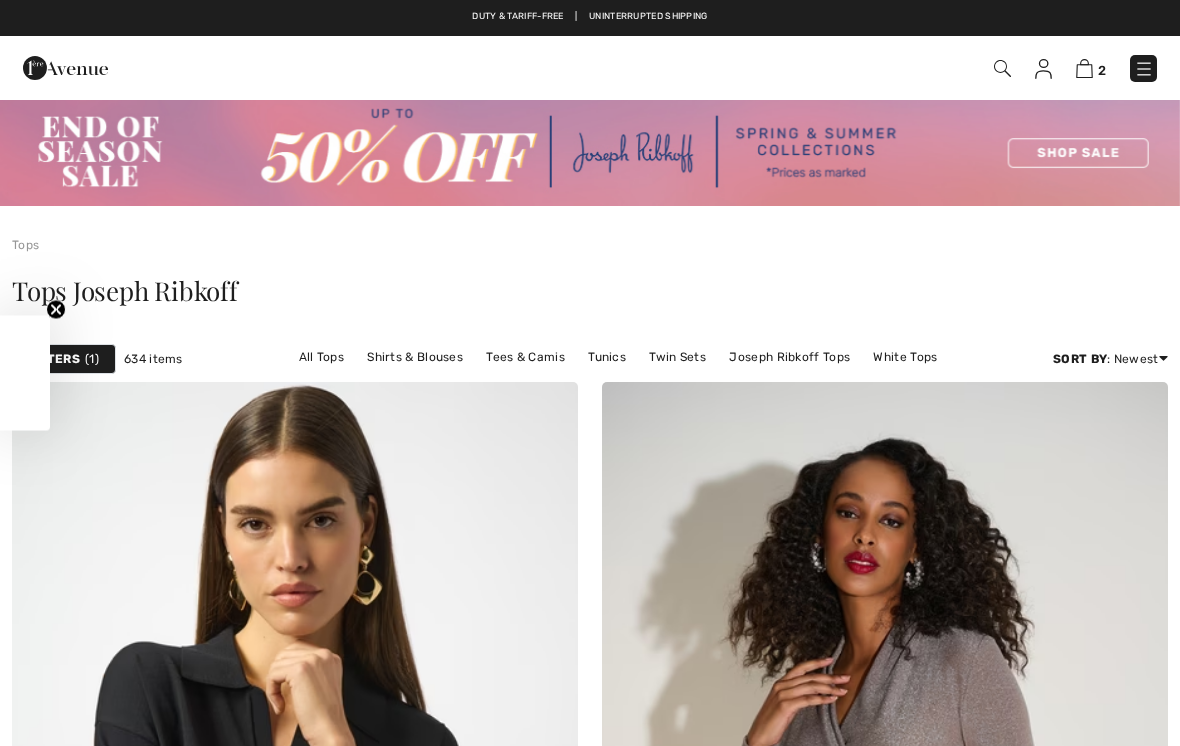 scroll, scrollTop: 0, scrollLeft: 0, axis: both 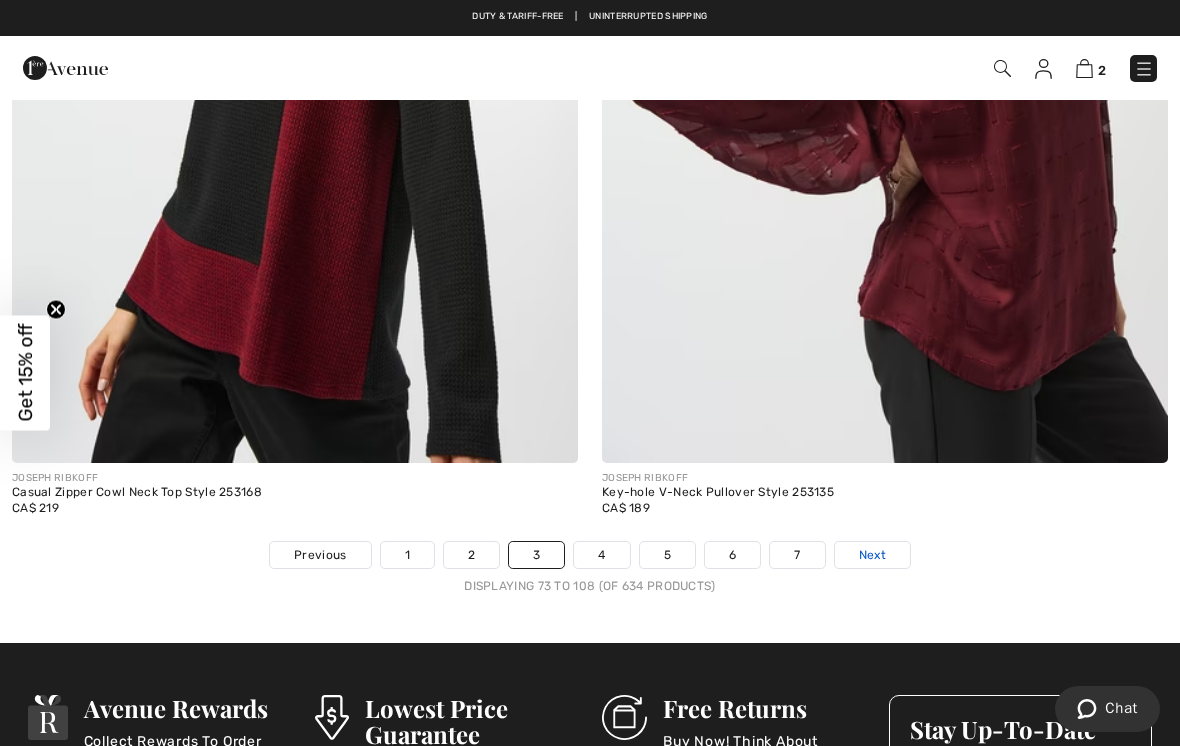 click on "Next" at bounding box center (872, 555) 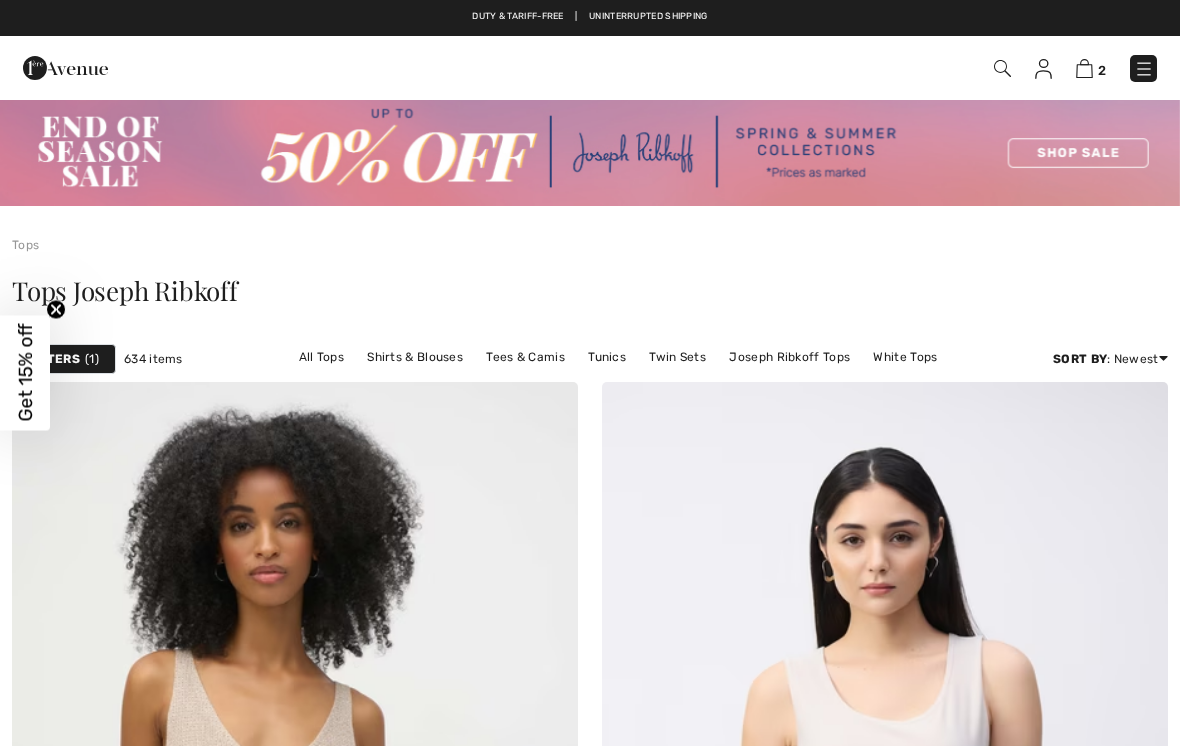 scroll, scrollTop: 0, scrollLeft: 0, axis: both 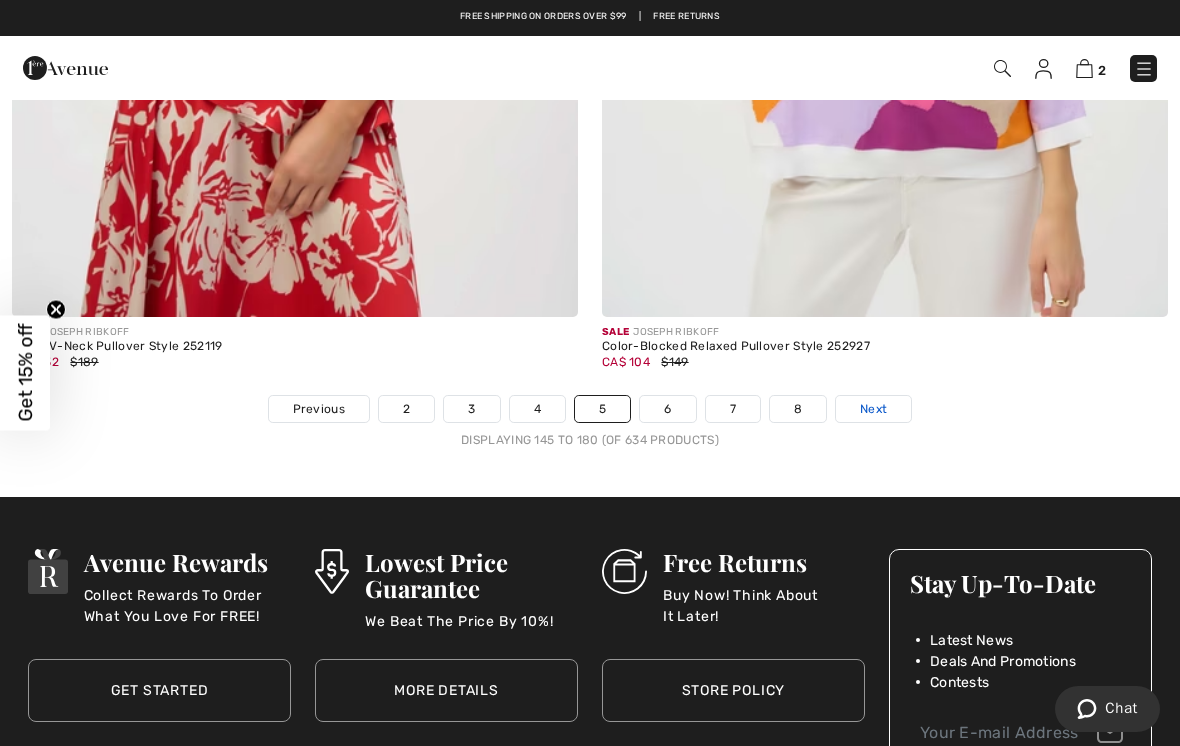 click on "Next" at bounding box center [873, 409] 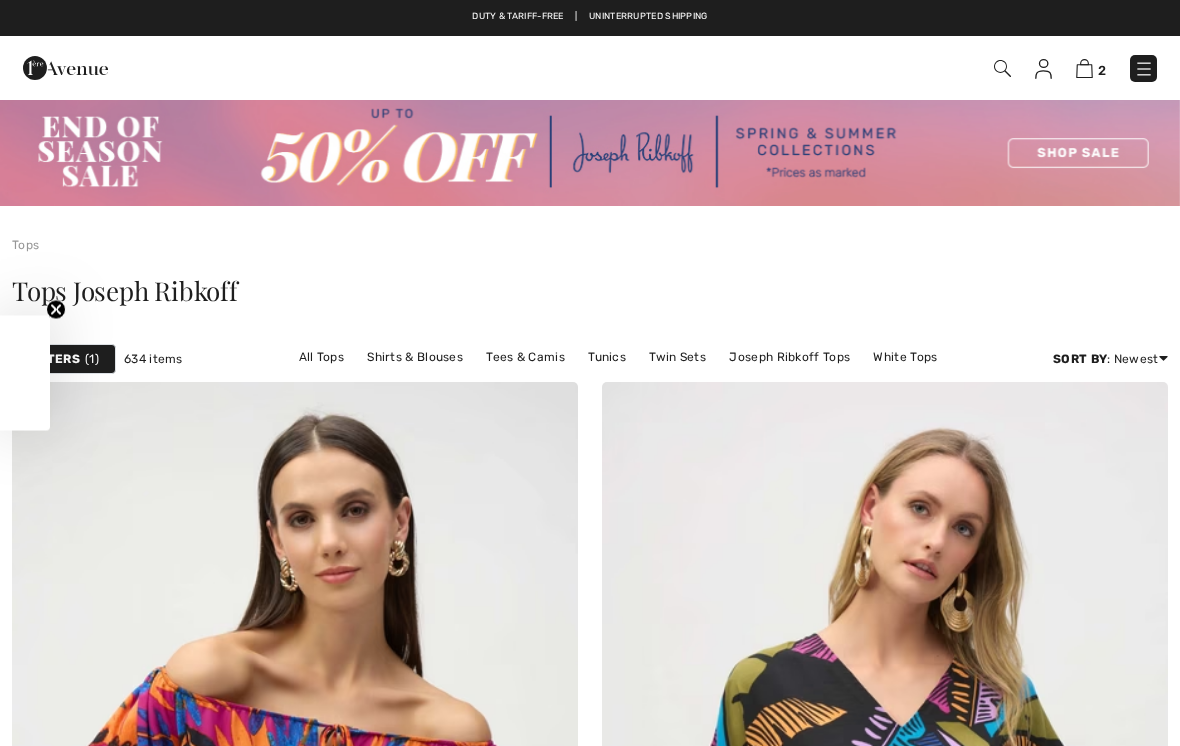 scroll, scrollTop: 0, scrollLeft: 0, axis: both 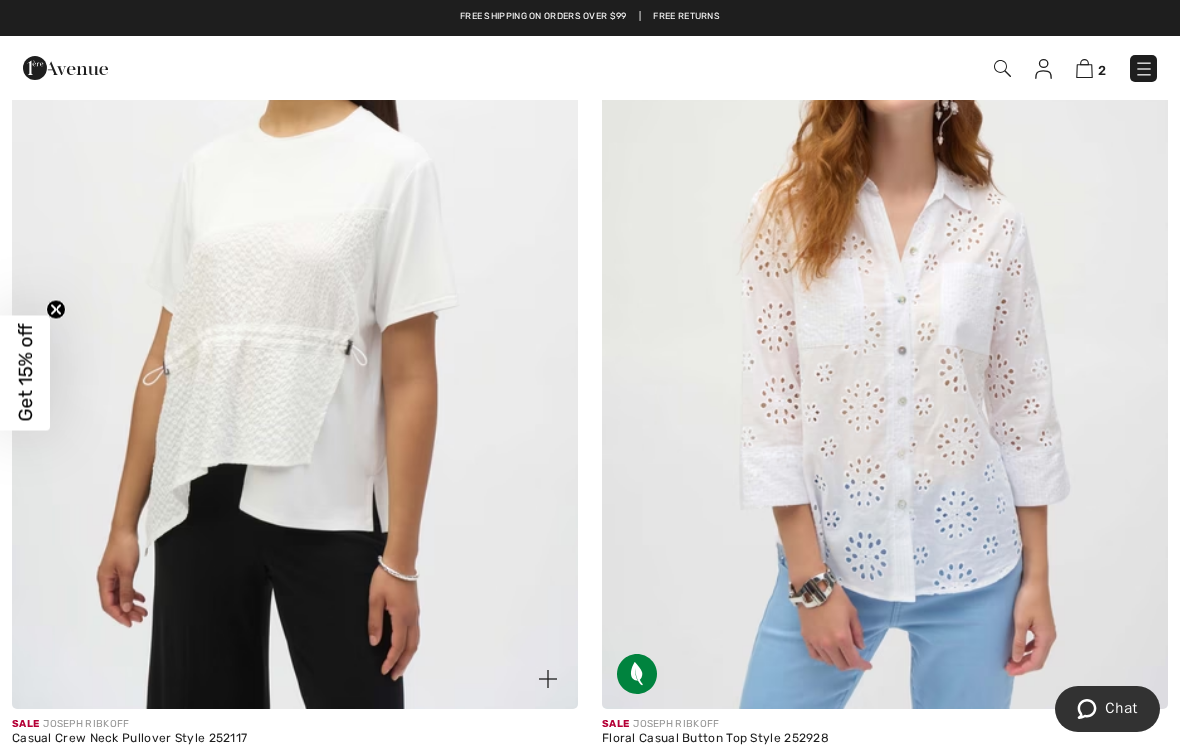 click at bounding box center [295, 284] 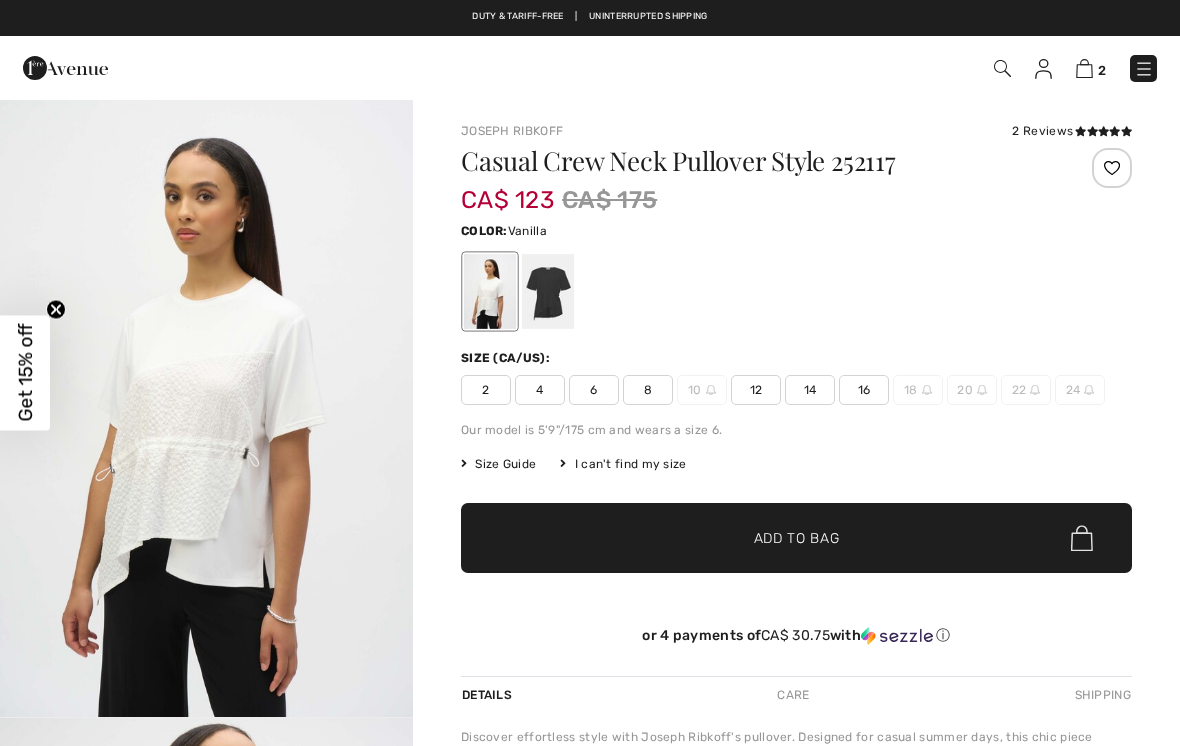 scroll, scrollTop: 0, scrollLeft: 0, axis: both 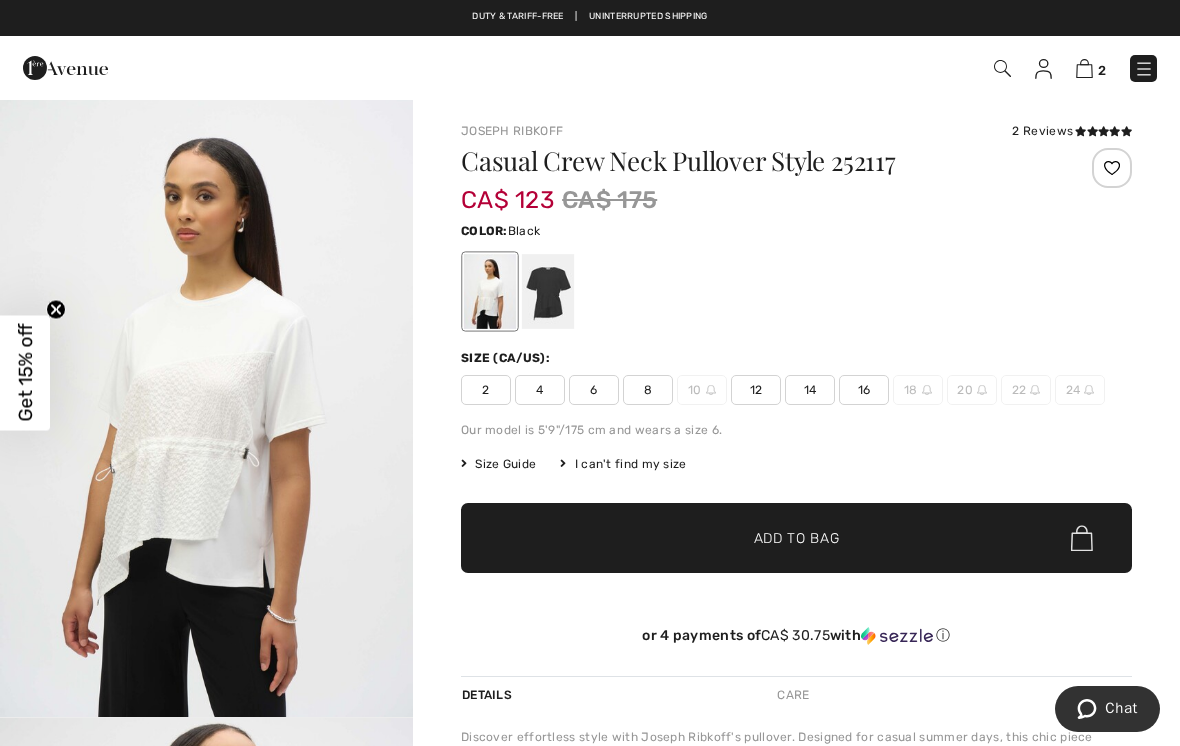 click at bounding box center [548, 291] 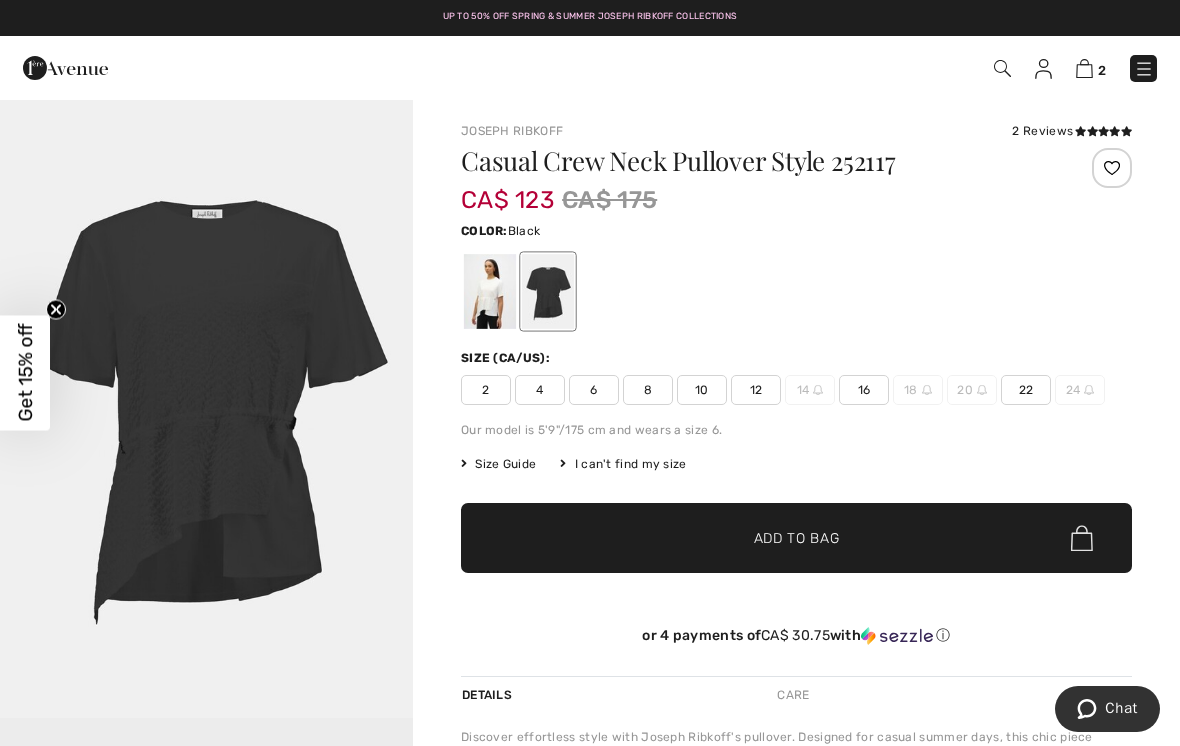 click at bounding box center [490, 291] 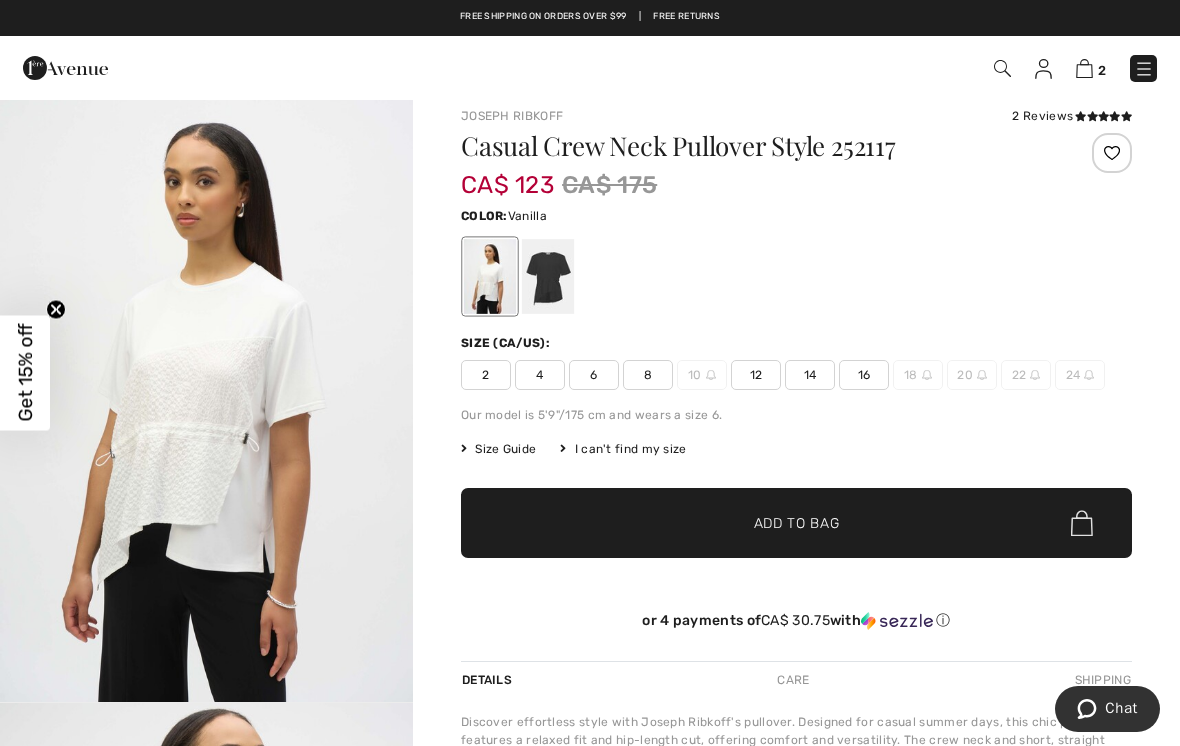 scroll, scrollTop: 0, scrollLeft: 0, axis: both 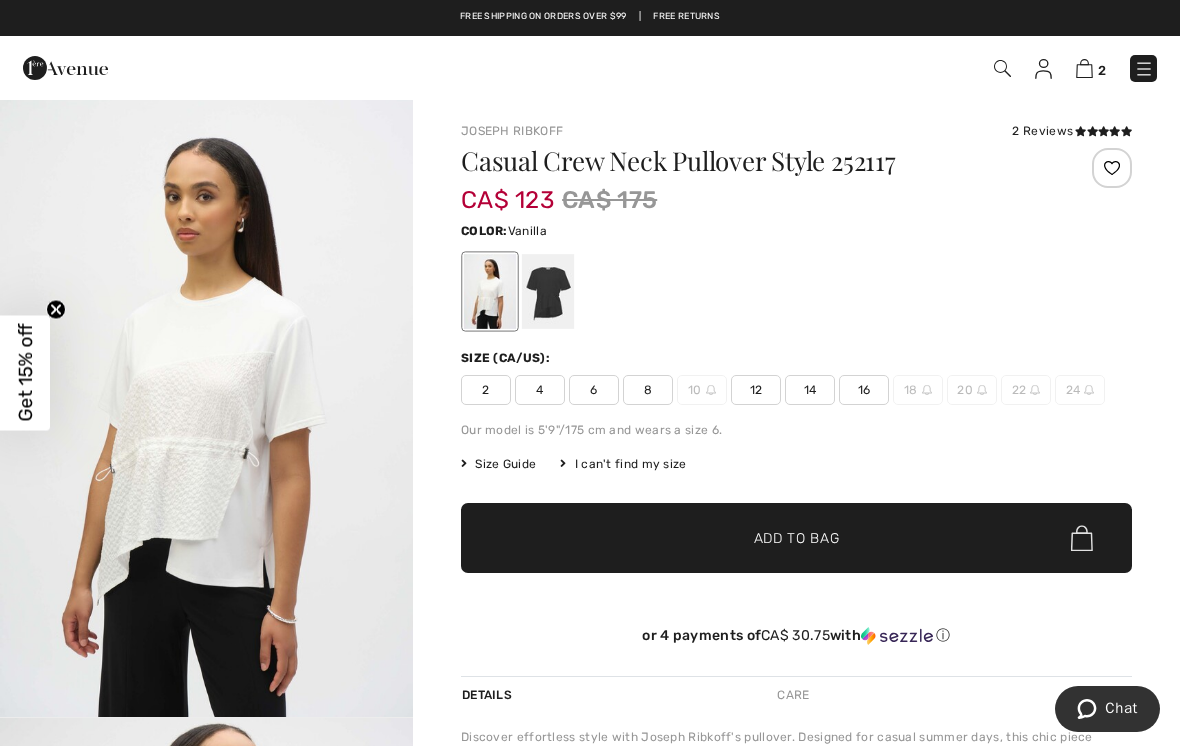 click on "Size (CA/US):" at bounding box center [796, 358] 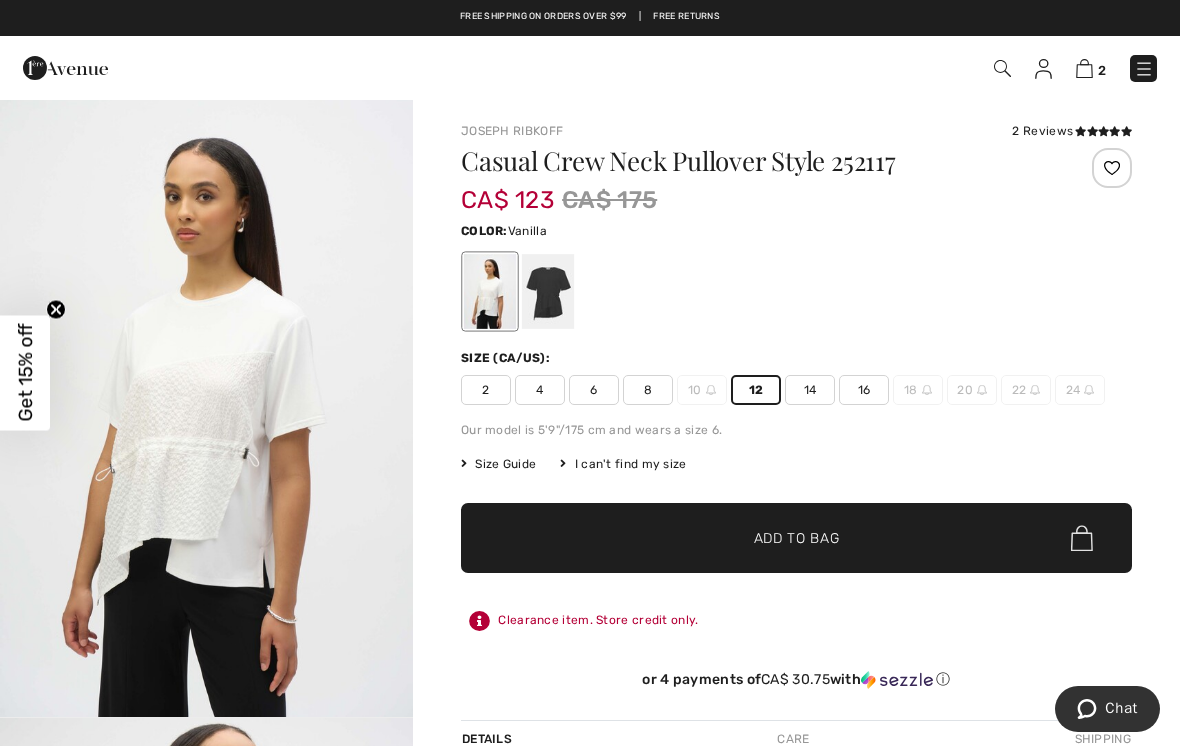 click on "✔ Added to Bag
Add to Bag" at bounding box center [796, 538] 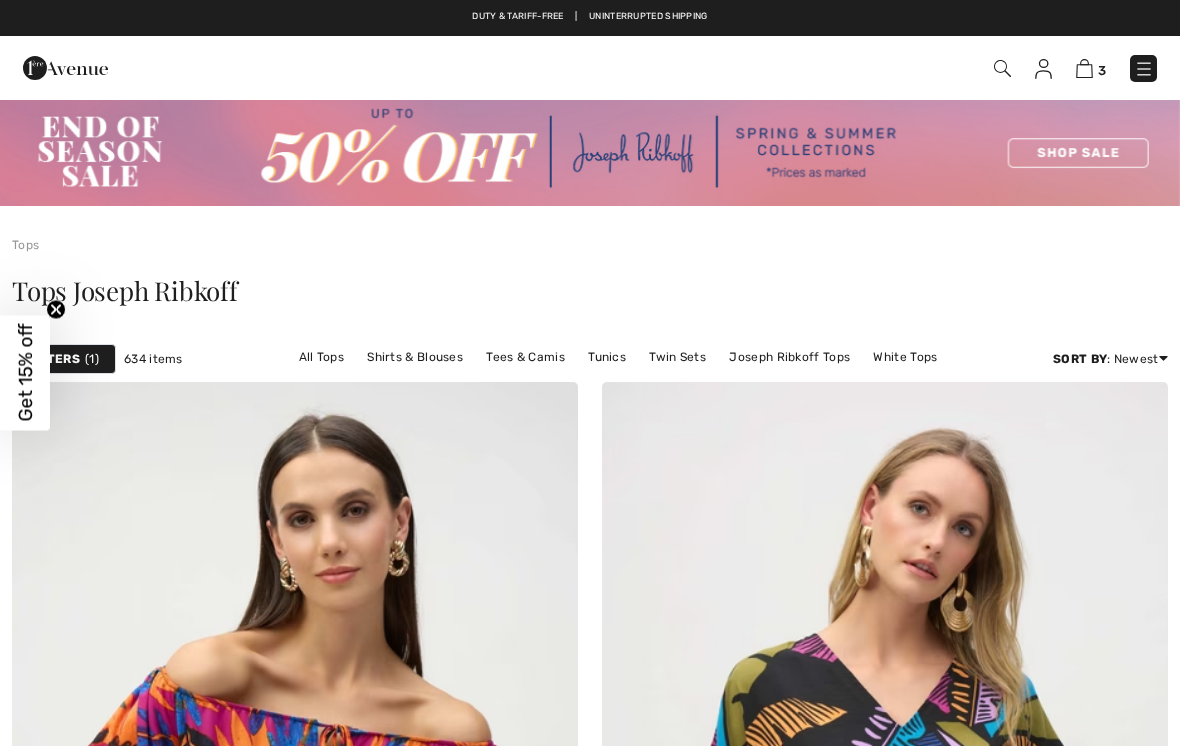 scroll, scrollTop: 7331, scrollLeft: 0, axis: vertical 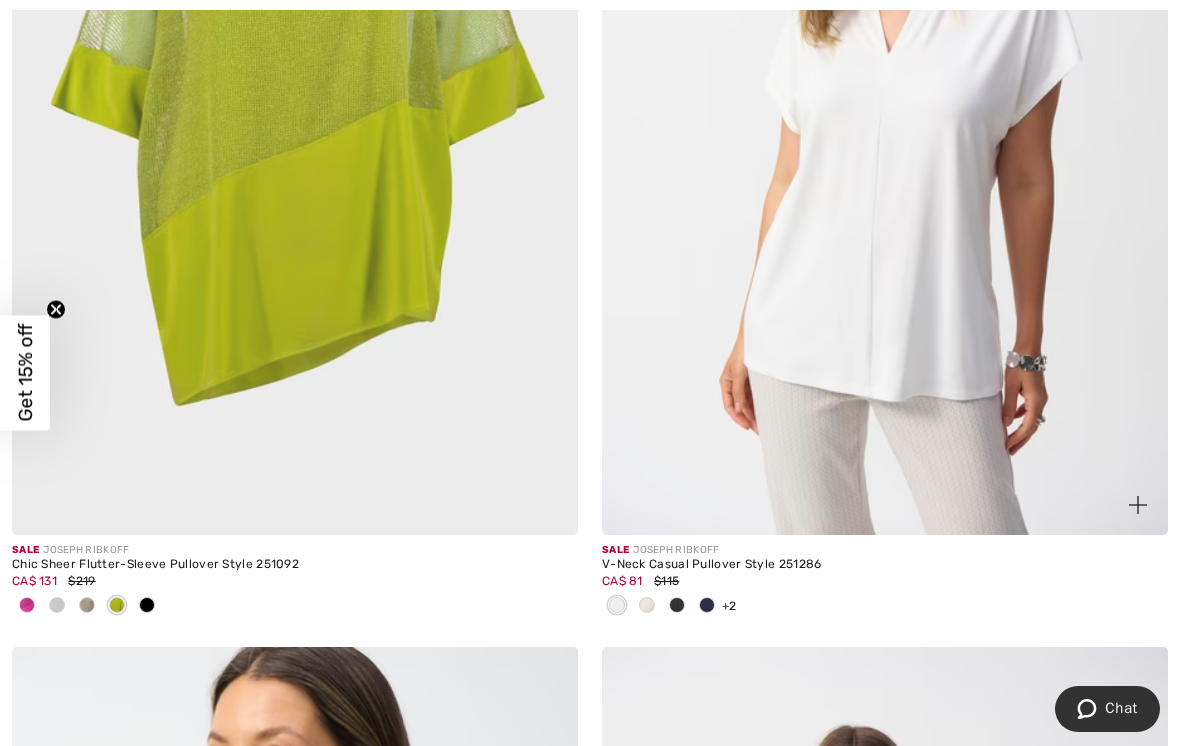 click at bounding box center [885, 110] 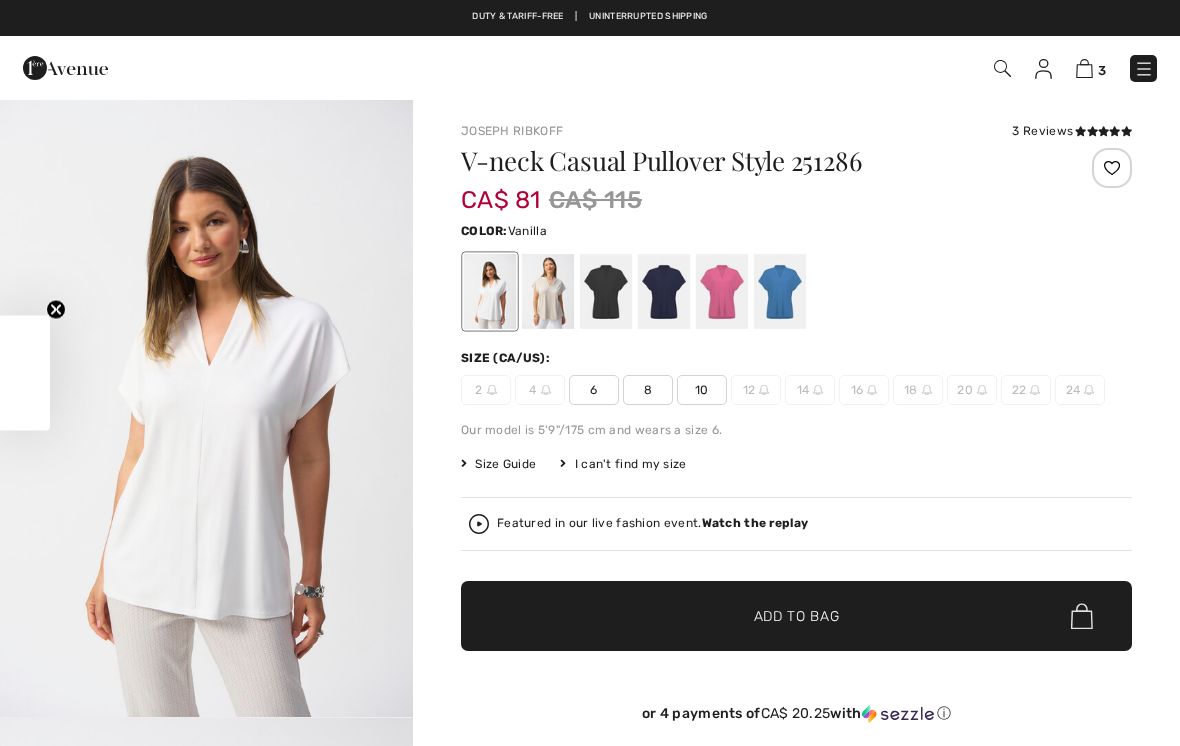 scroll, scrollTop: 0, scrollLeft: 0, axis: both 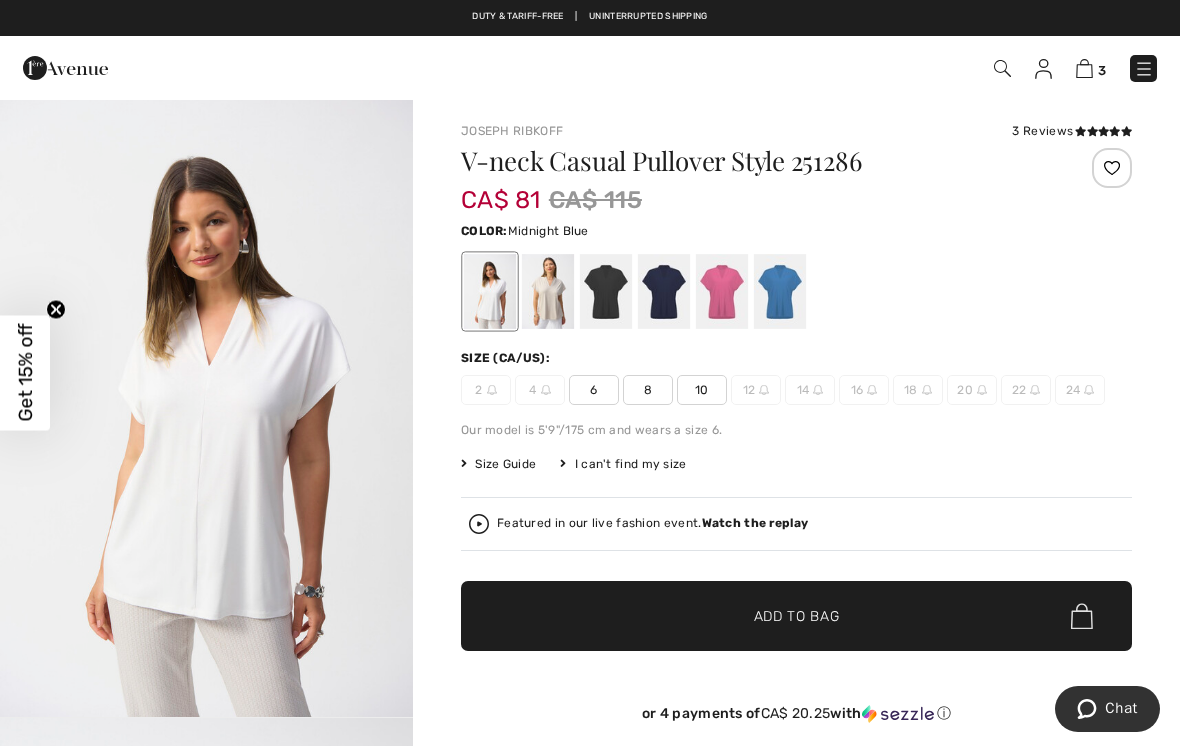 click at bounding box center (664, 291) 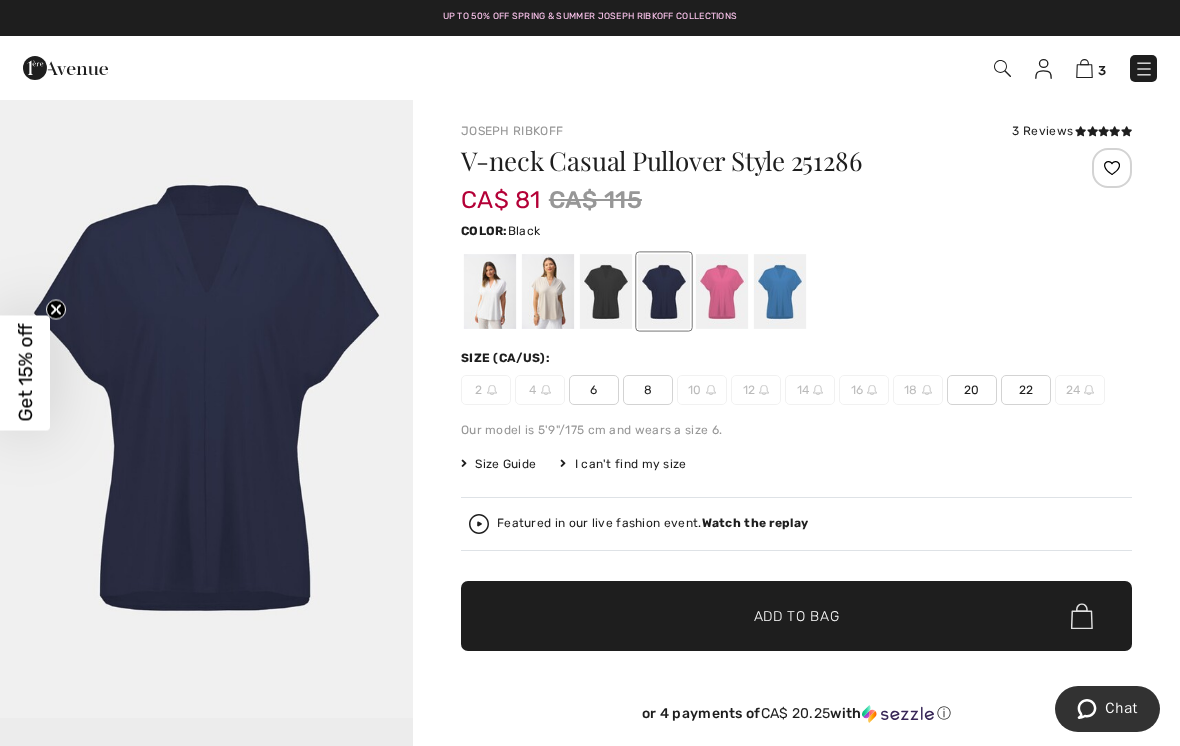 click at bounding box center [606, 291] 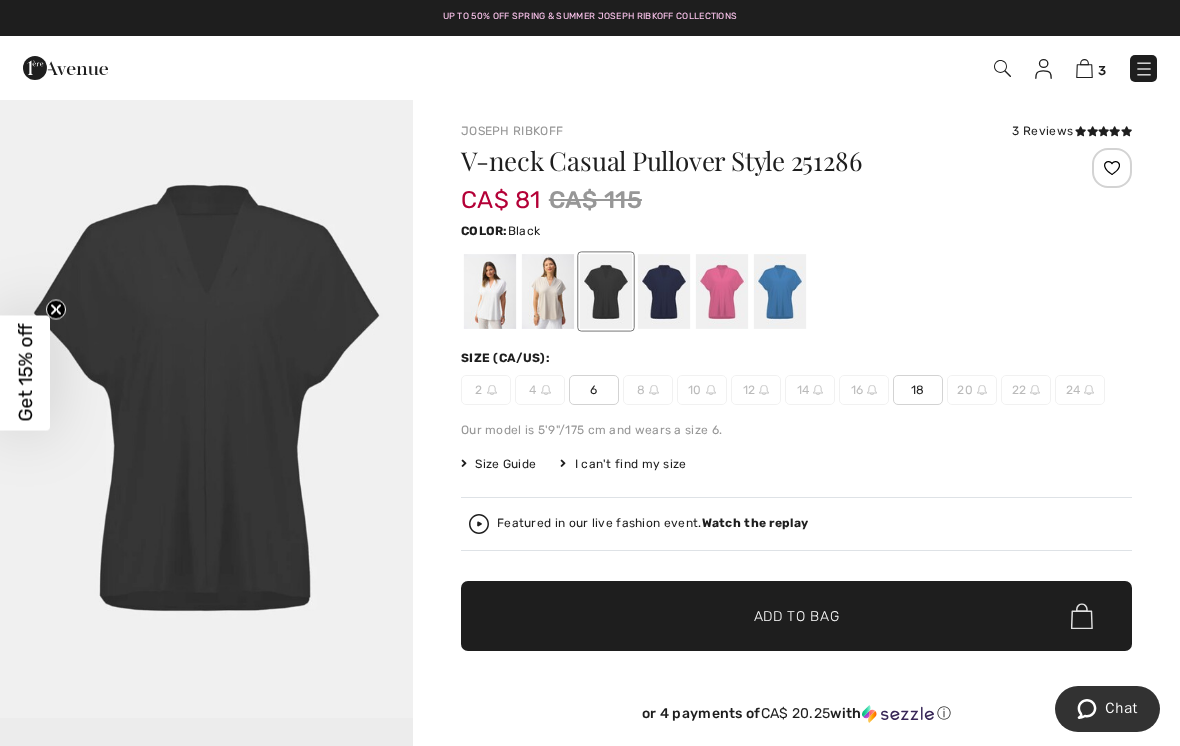 click at bounding box center [490, 291] 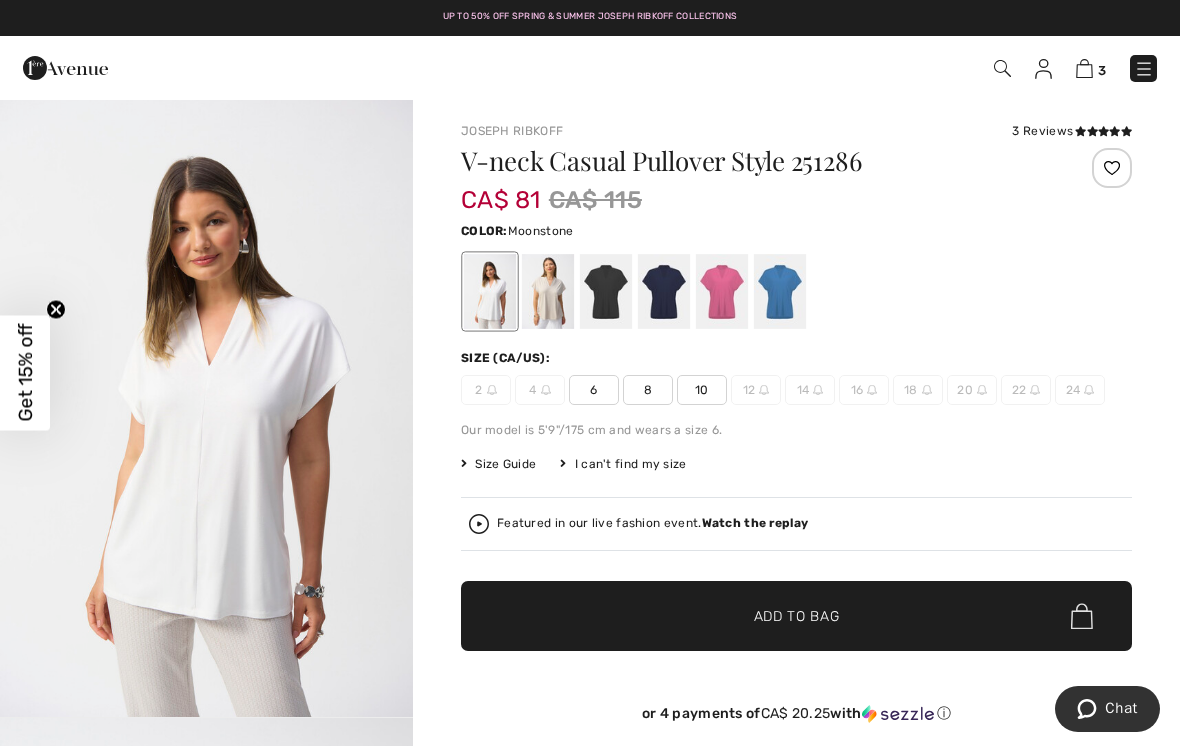 click at bounding box center [548, 291] 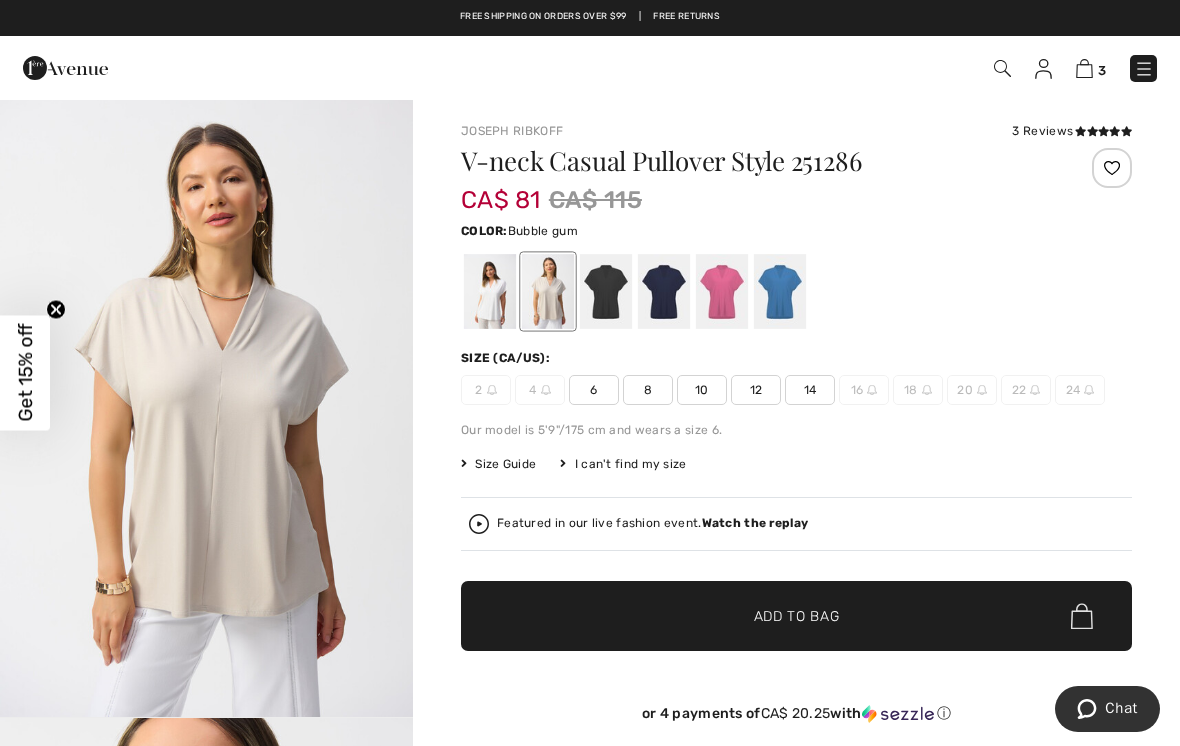 click at bounding box center (722, 291) 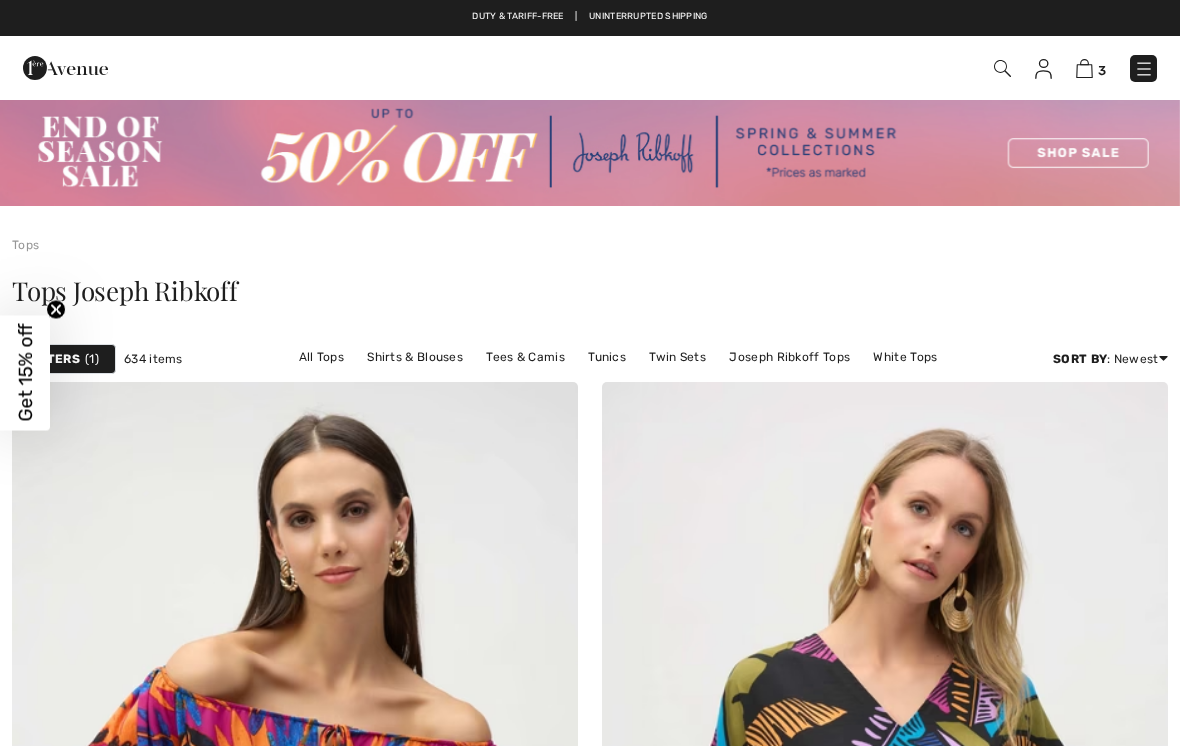 scroll, scrollTop: 16278, scrollLeft: 0, axis: vertical 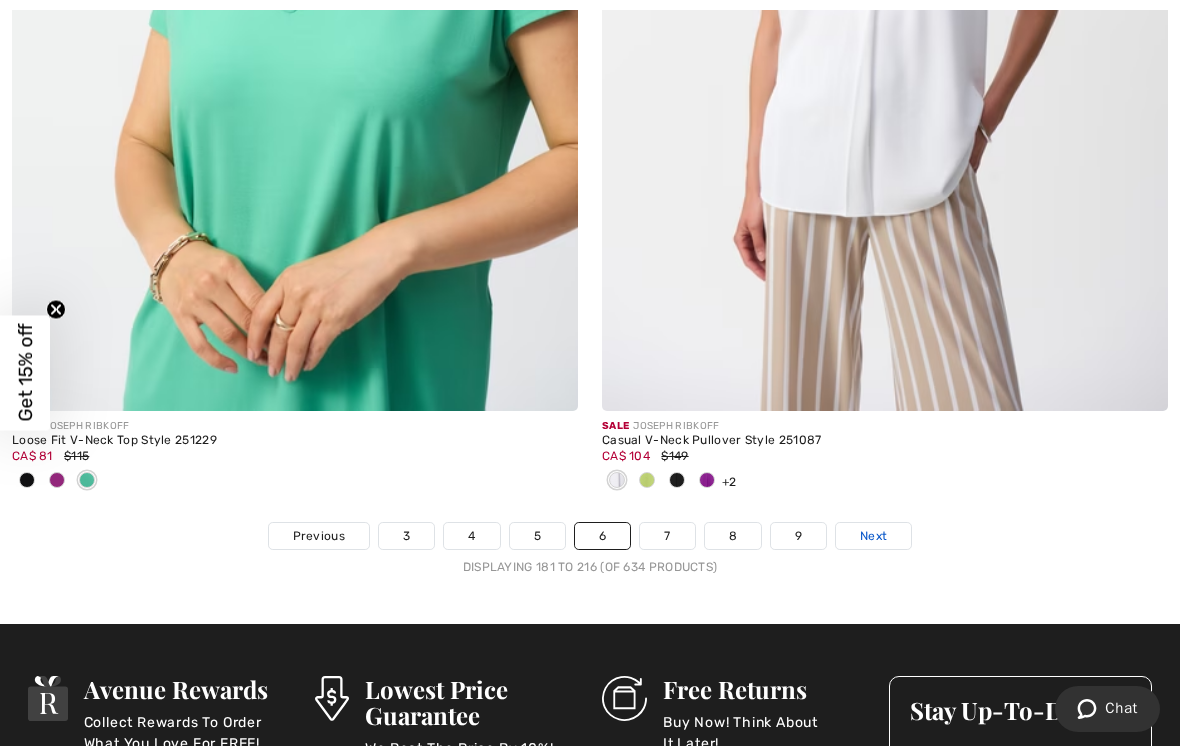 click on "Next" at bounding box center (873, 536) 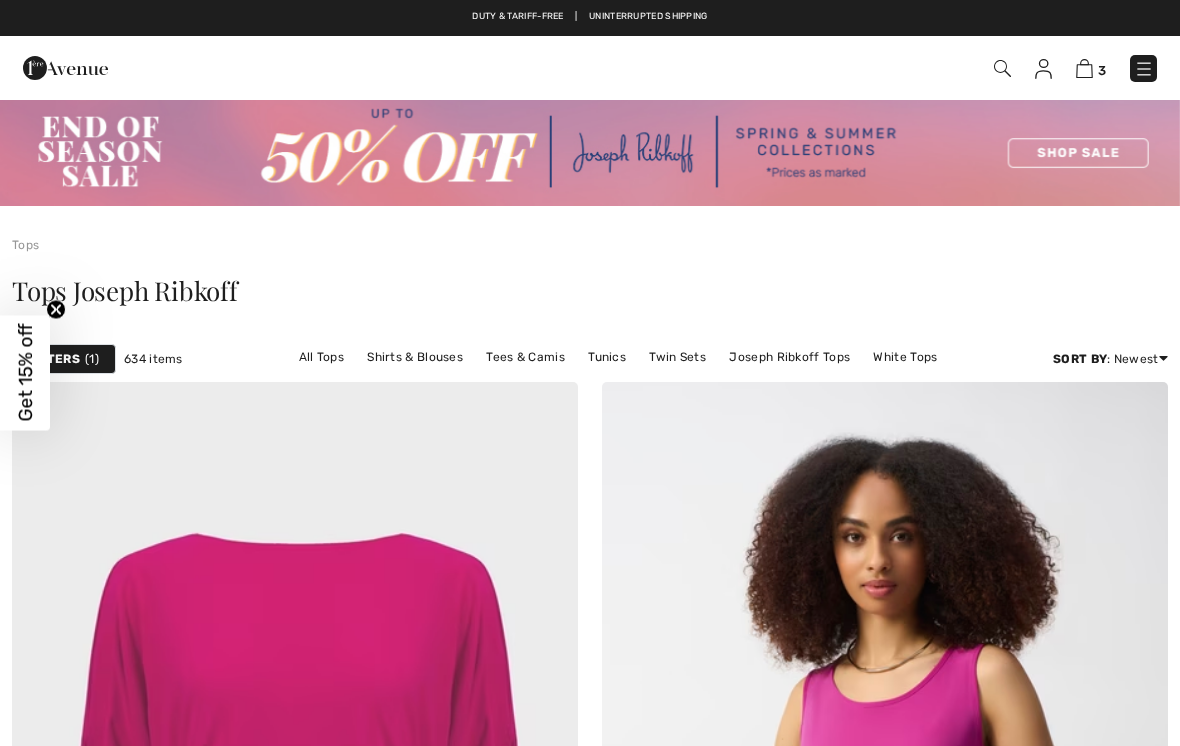 scroll, scrollTop: 0, scrollLeft: 0, axis: both 